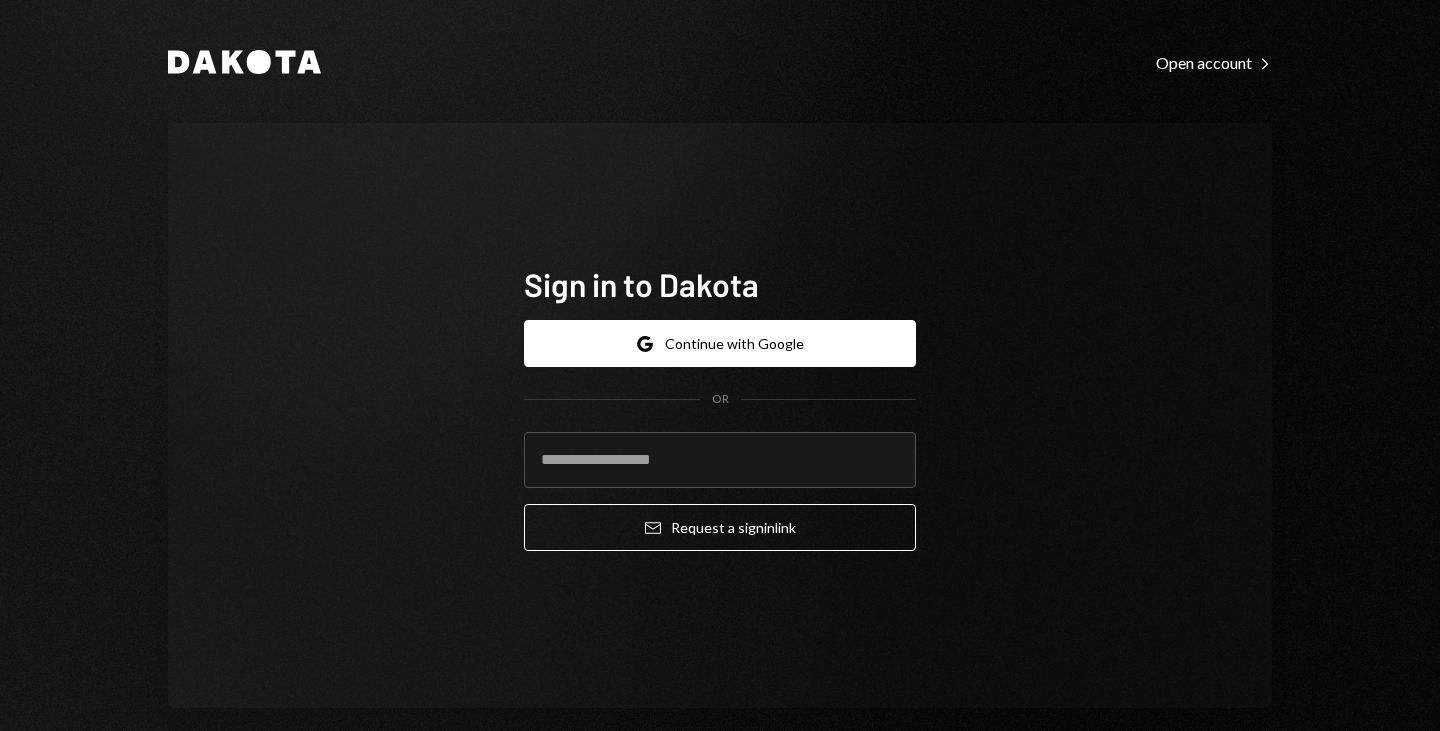 scroll, scrollTop: 0, scrollLeft: 0, axis: both 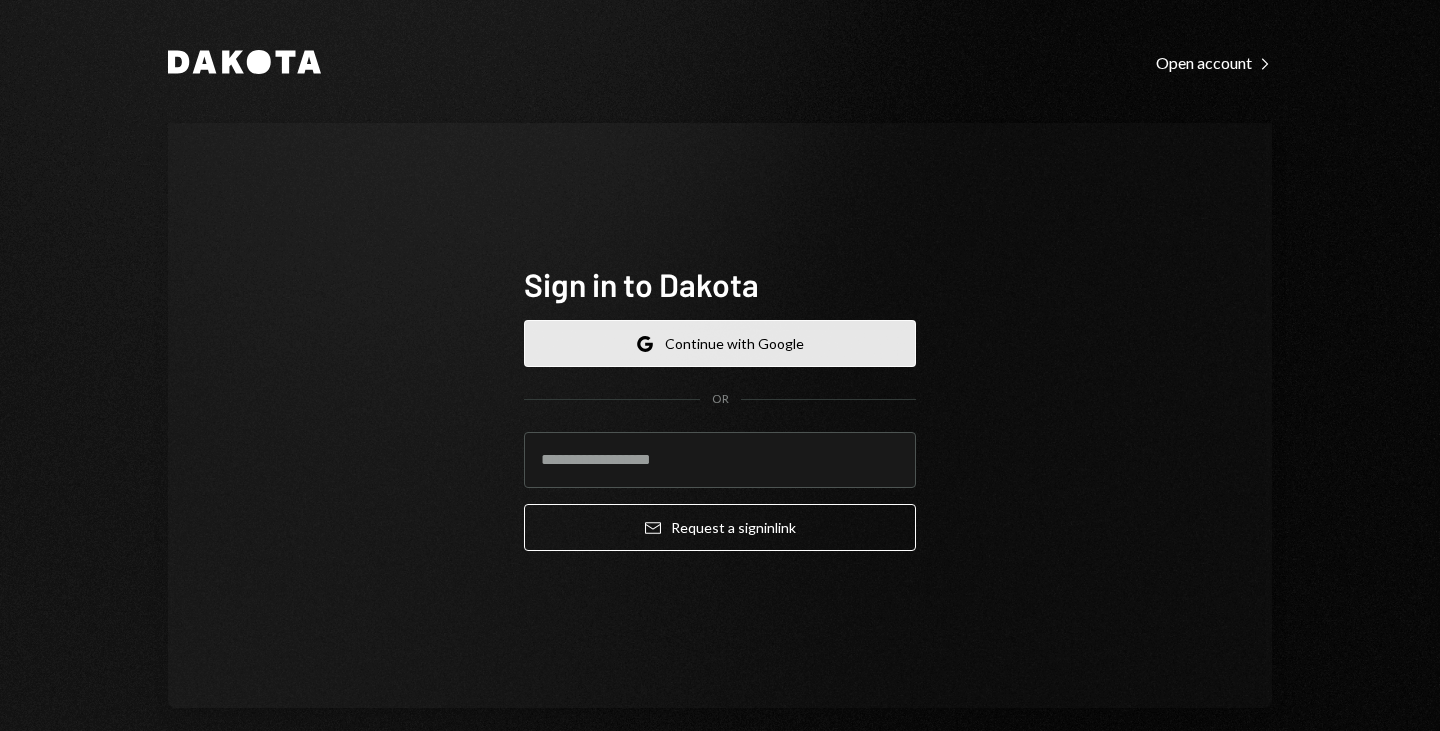 click on "Google  Continue with Google" at bounding box center (720, 343) 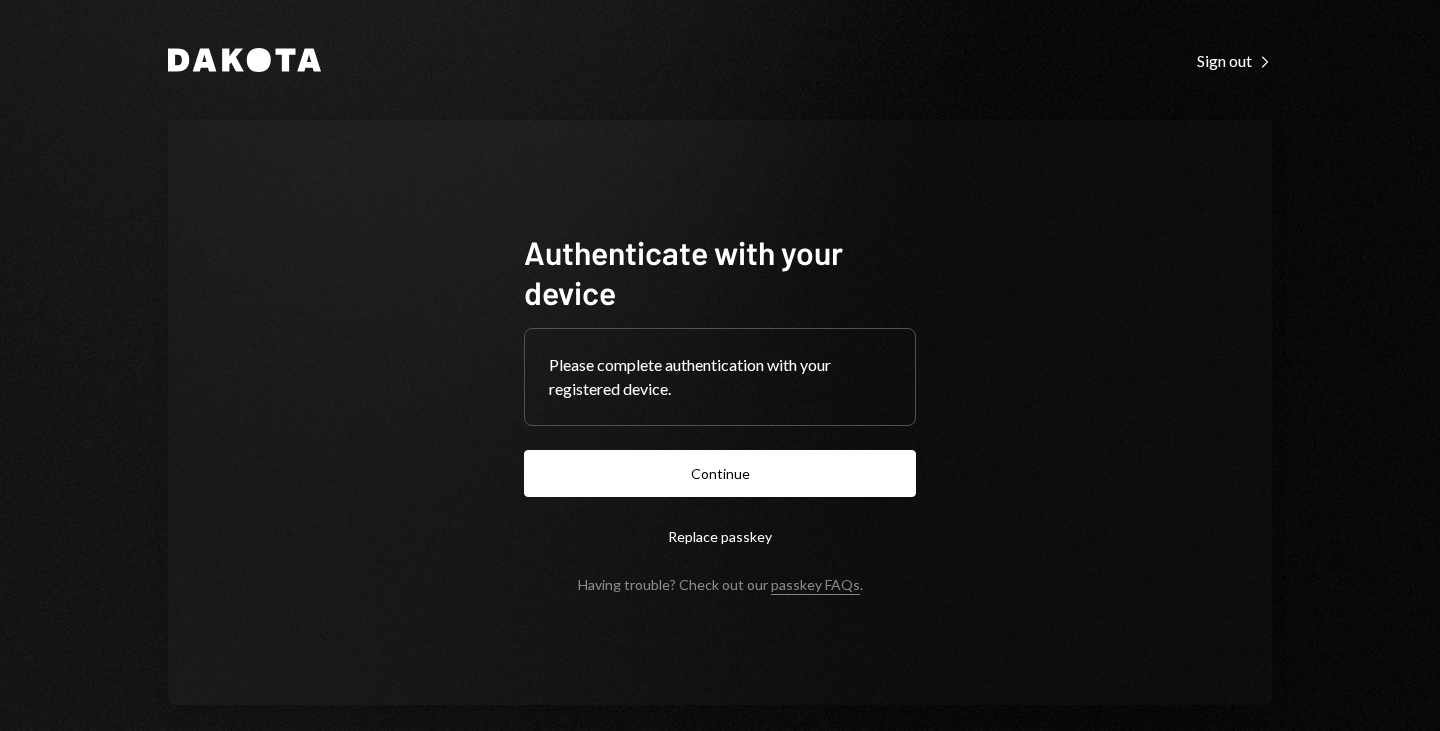 scroll, scrollTop: 0, scrollLeft: 0, axis: both 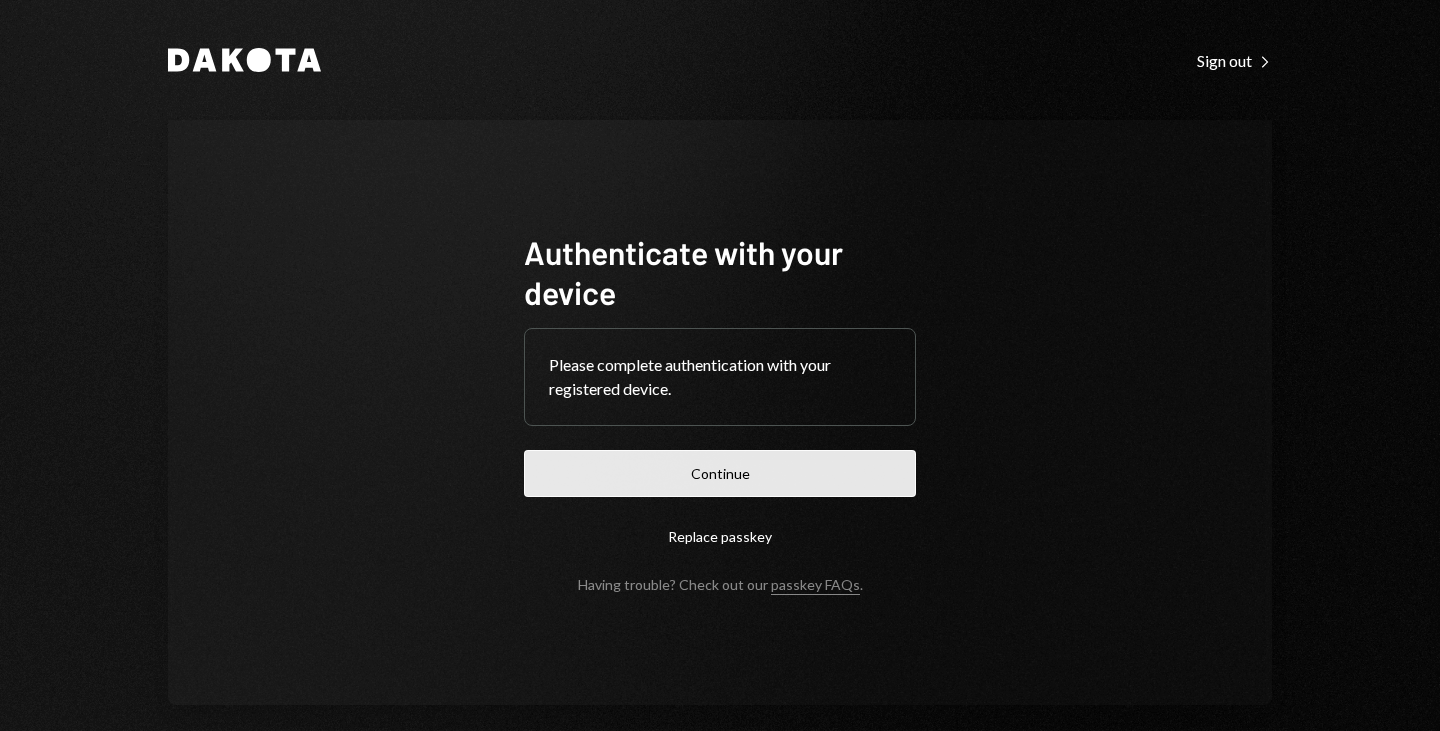 click on "Continue" at bounding box center [720, 473] 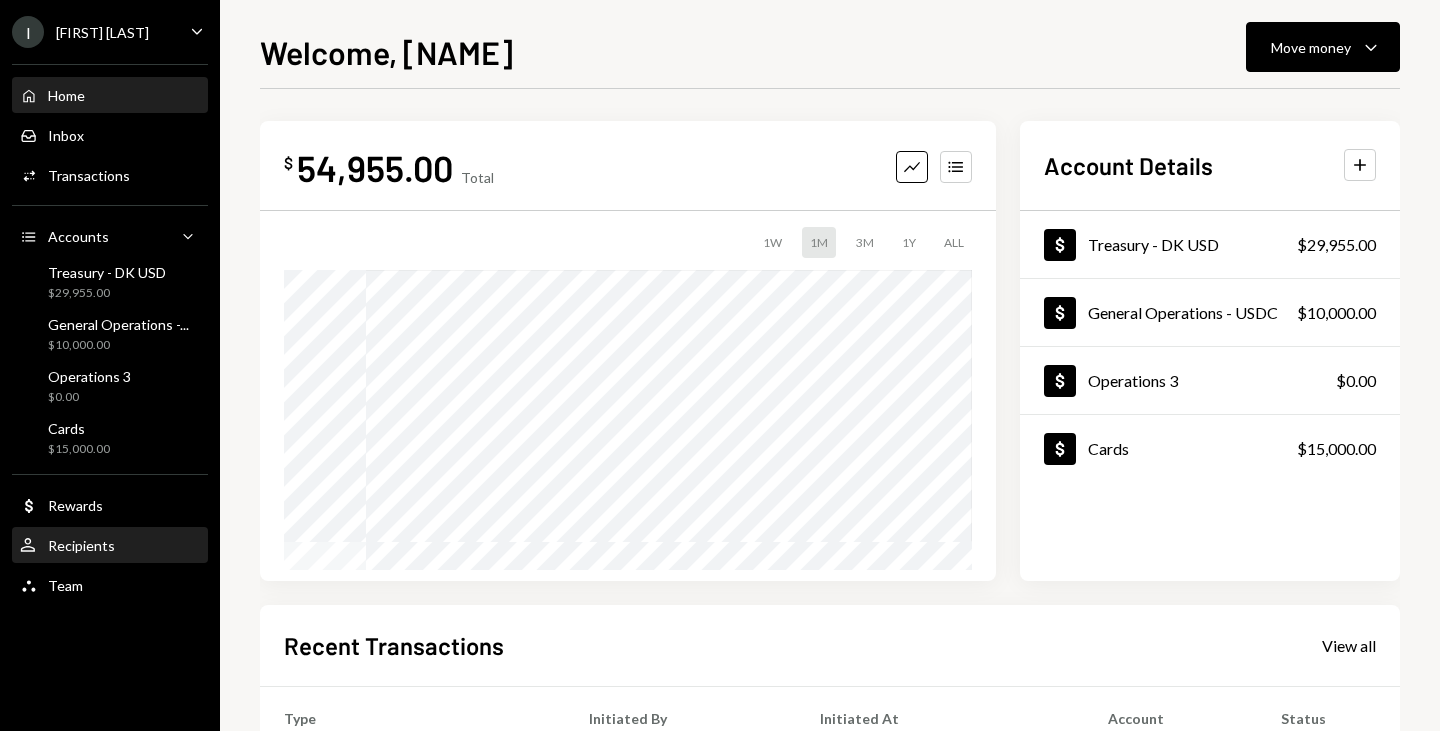 click on "Recipients" at bounding box center (81, 545) 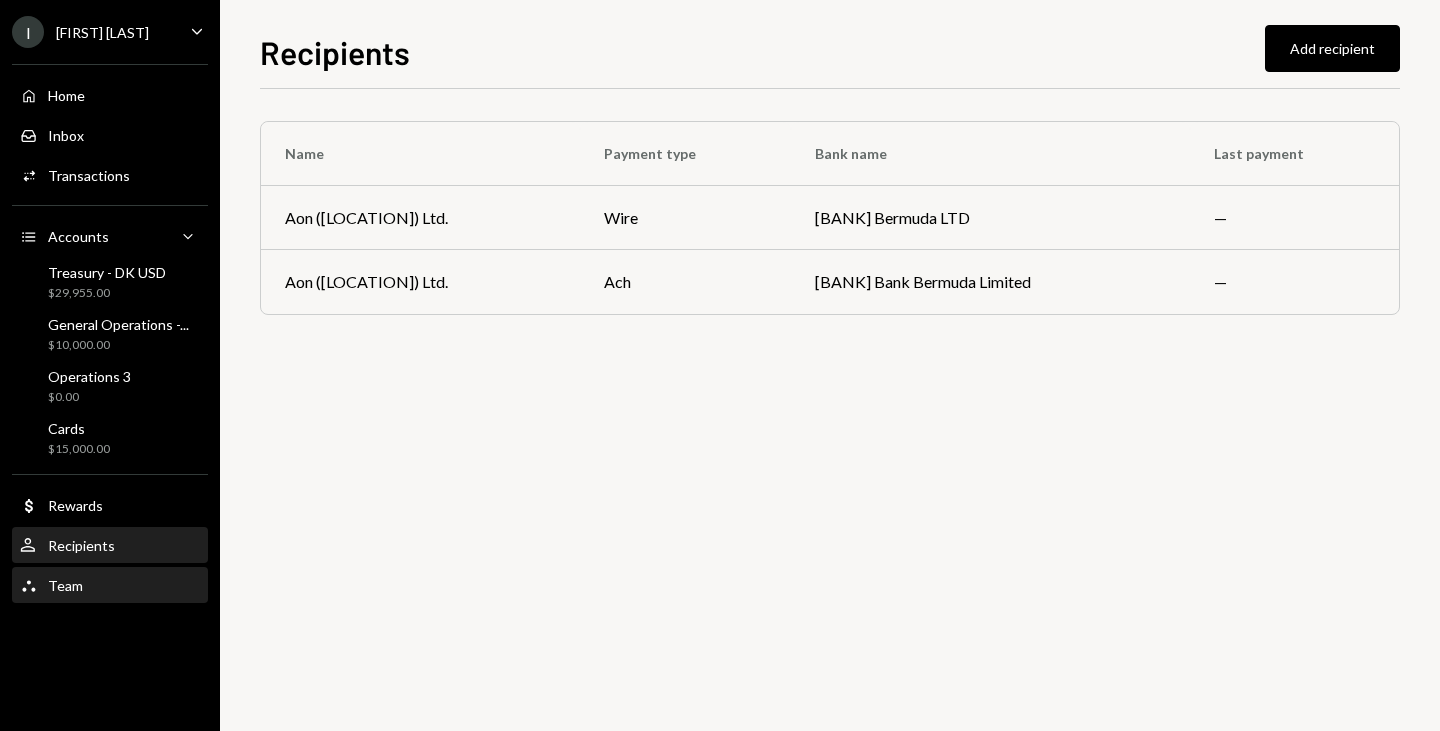 click on "Team Team" at bounding box center (110, 586) 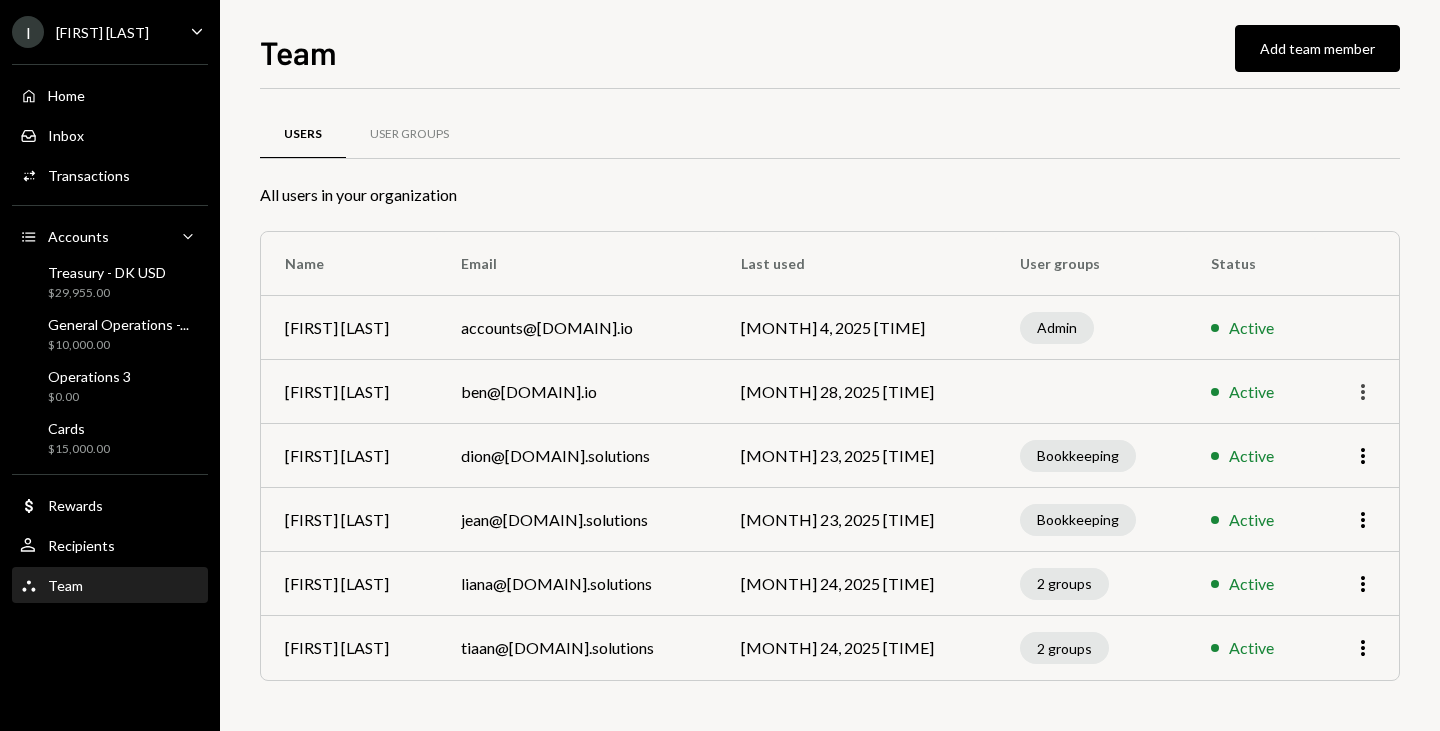 click on "More" 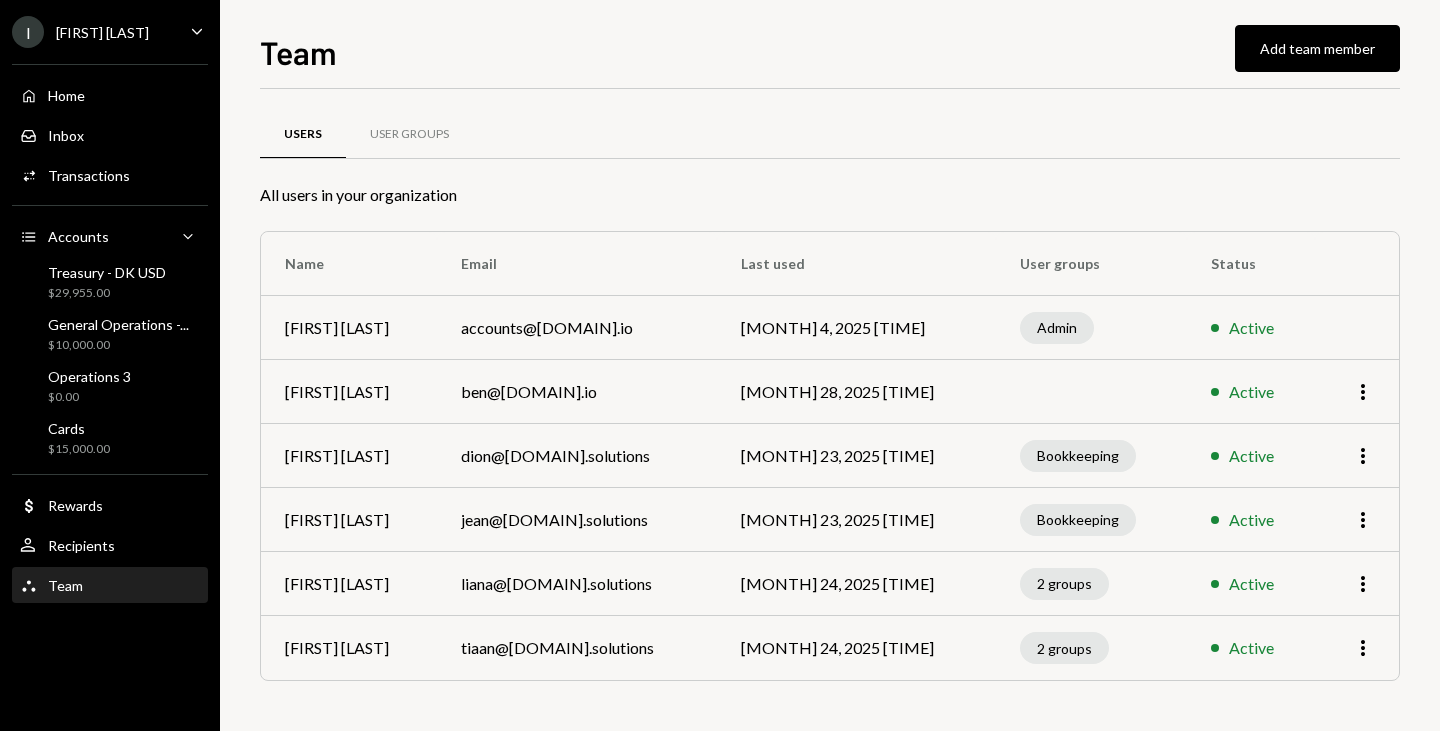 click on "[FIRST] [LAST]" at bounding box center (349, 392) 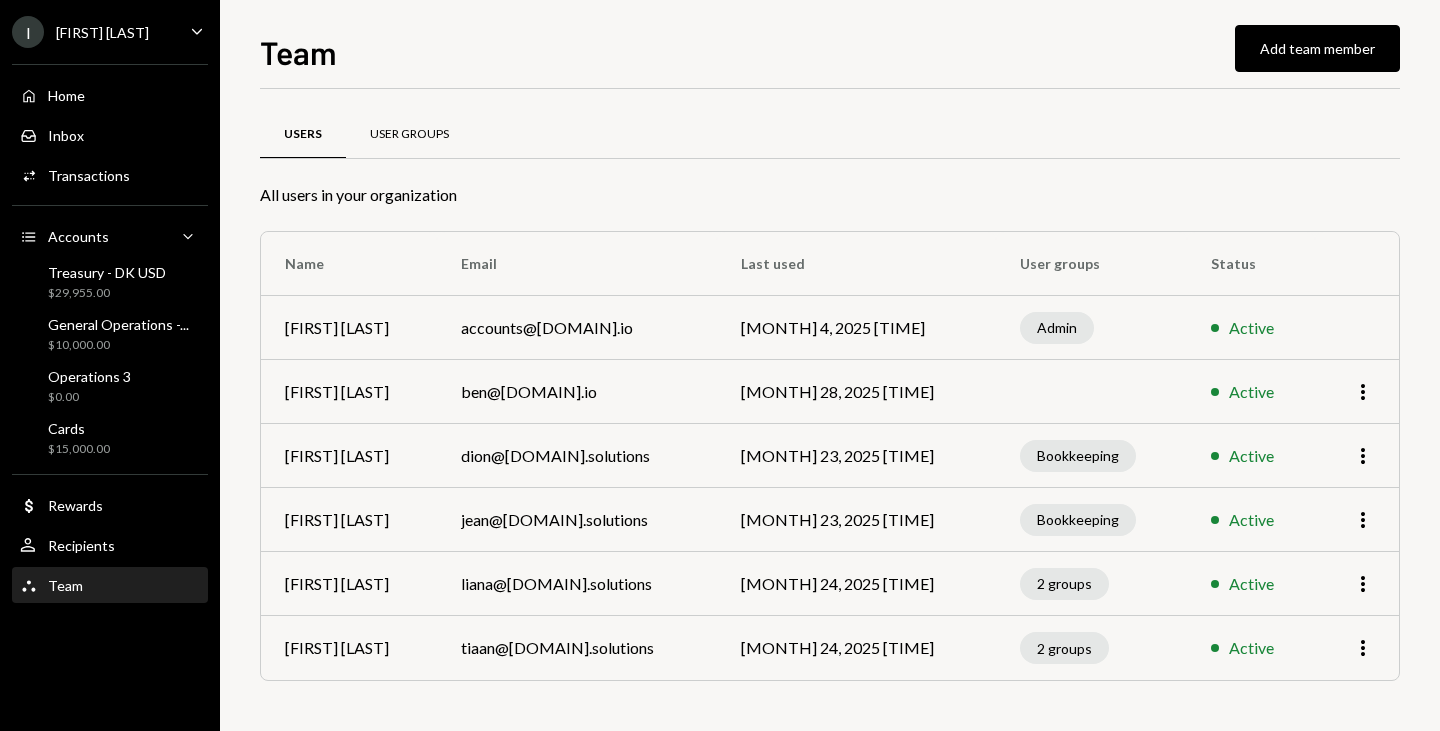 click on "User Groups" at bounding box center [409, 134] 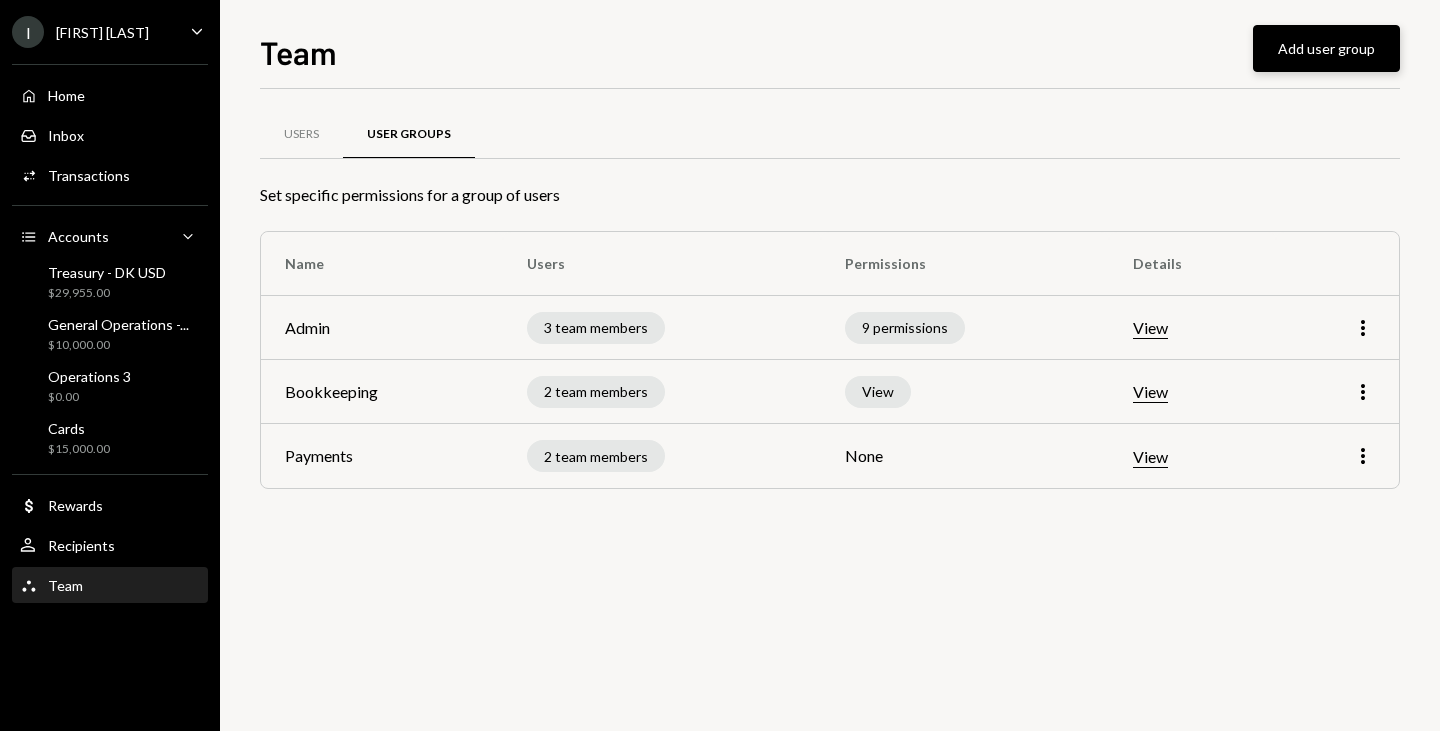 click on "Add user group" at bounding box center (1326, 48) 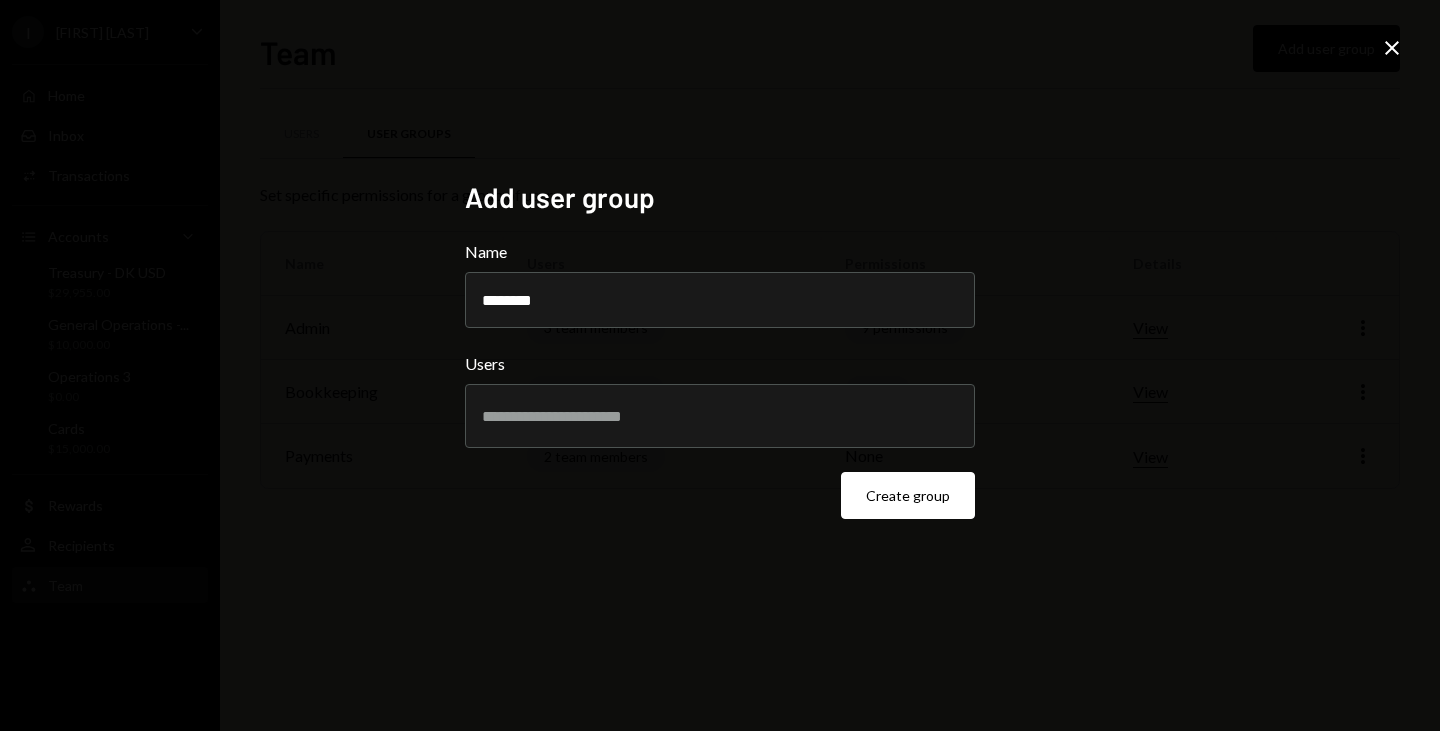 type on "********" 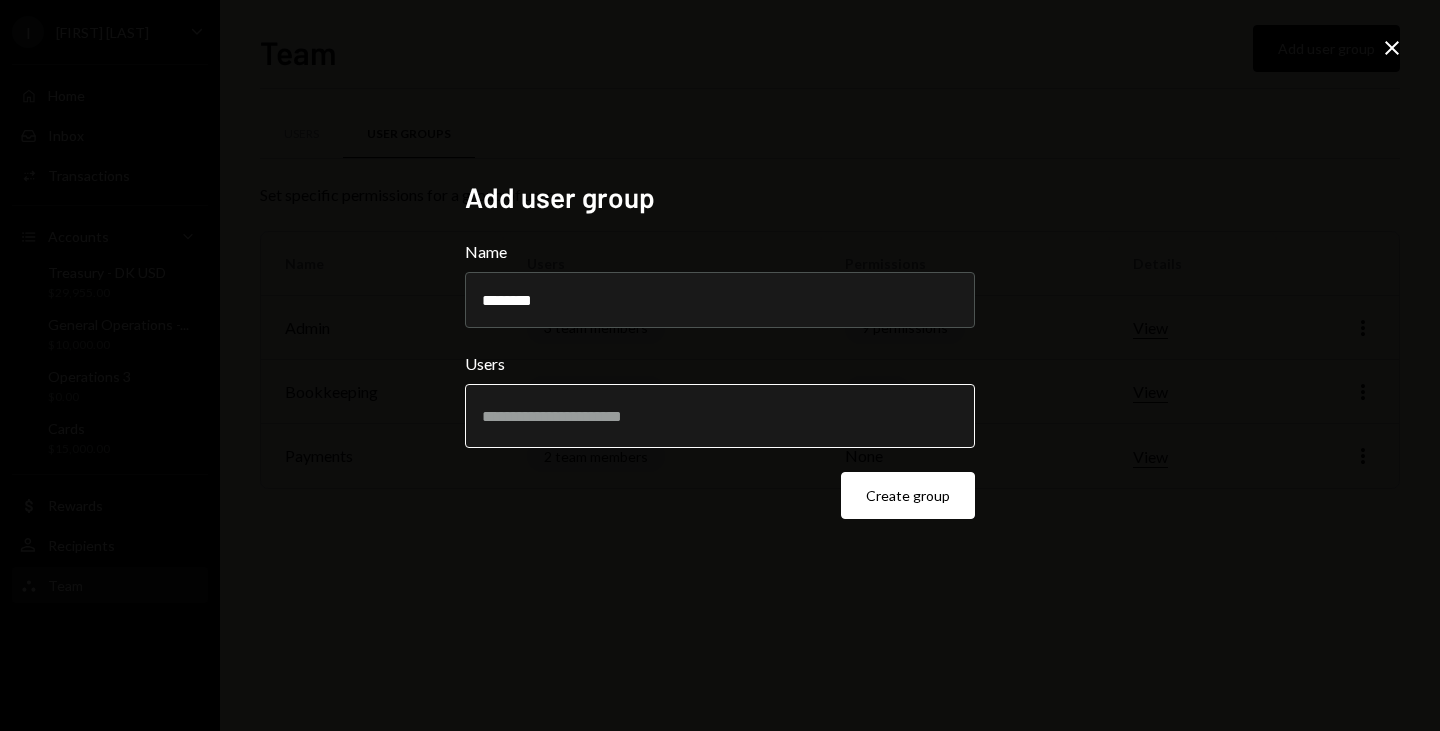 click at bounding box center (720, 416) 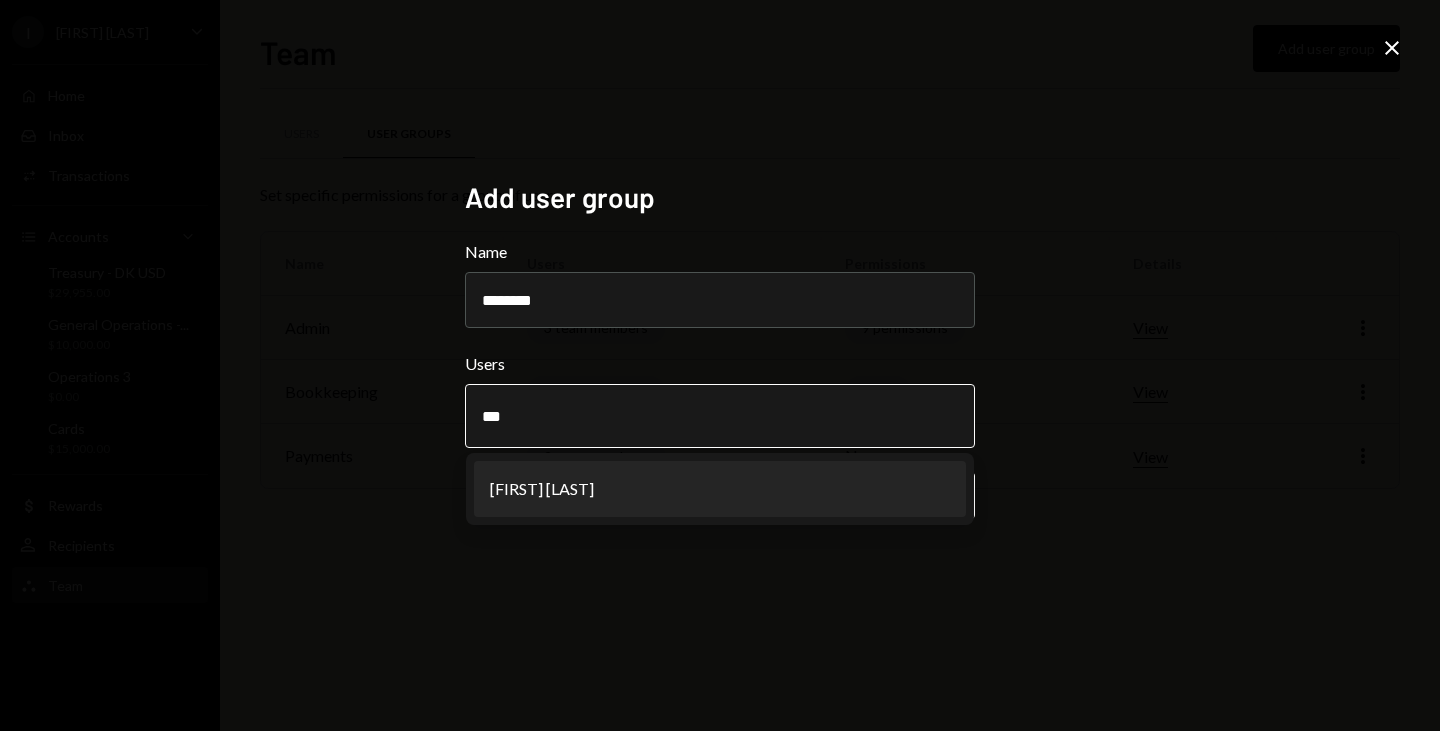 type on "***" 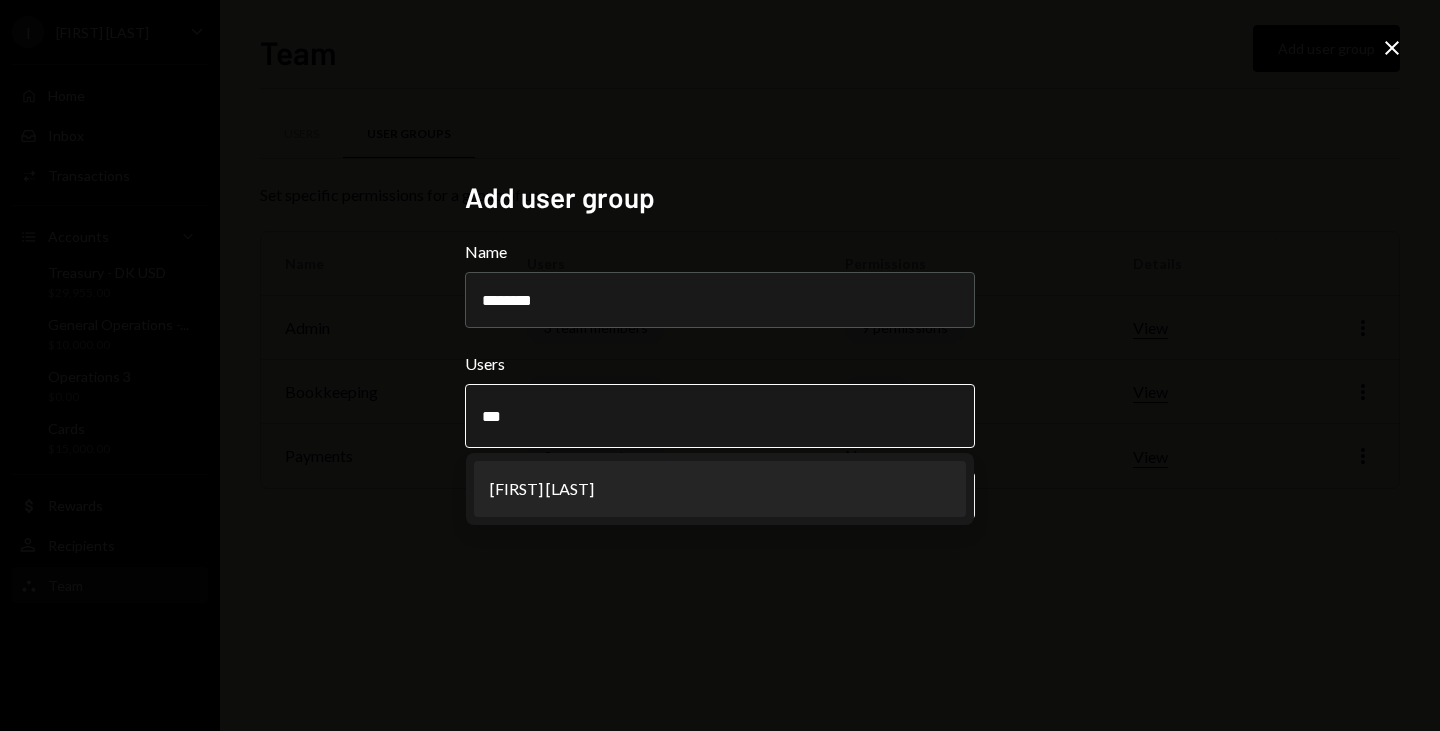 click on "[FIRST] [LAST]" at bounding box center (720, 489) 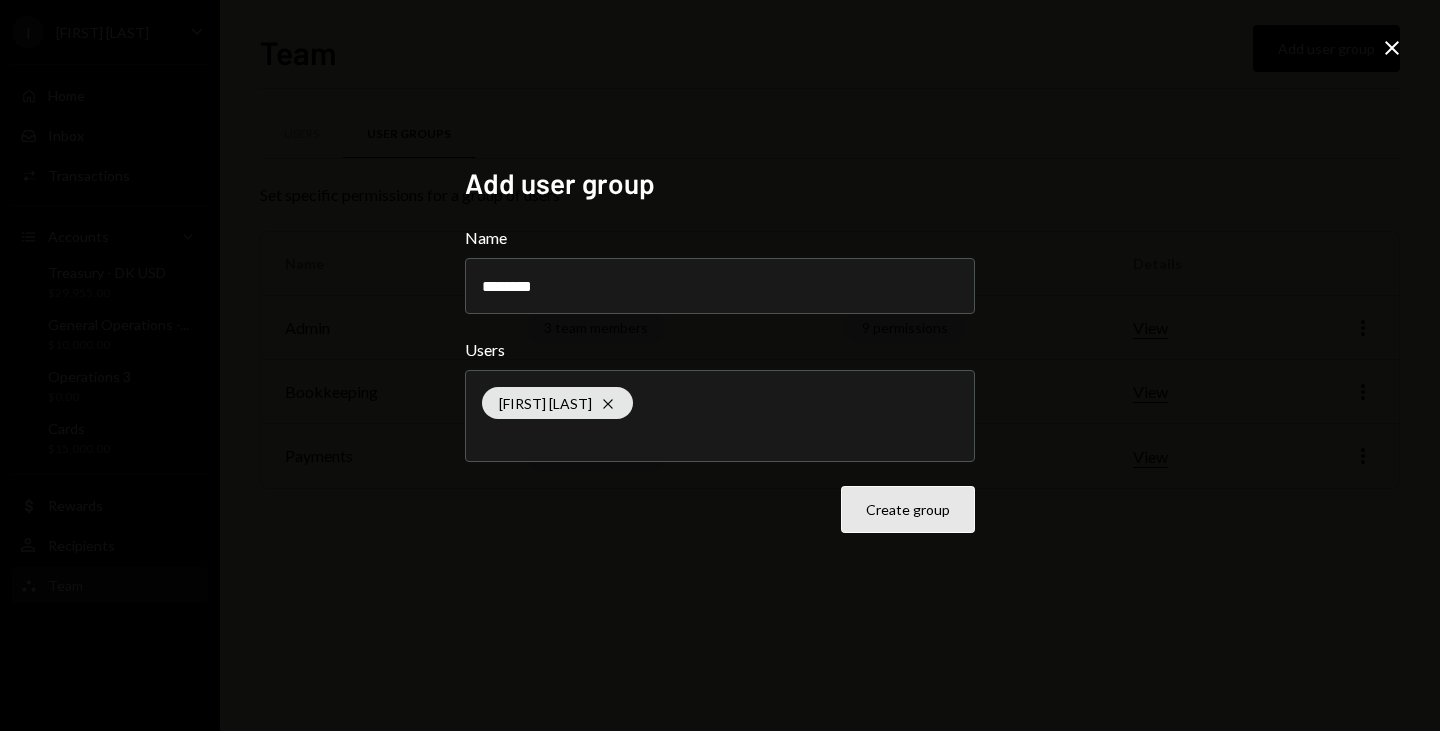click on "Create group" at bounding box center [908, 509] 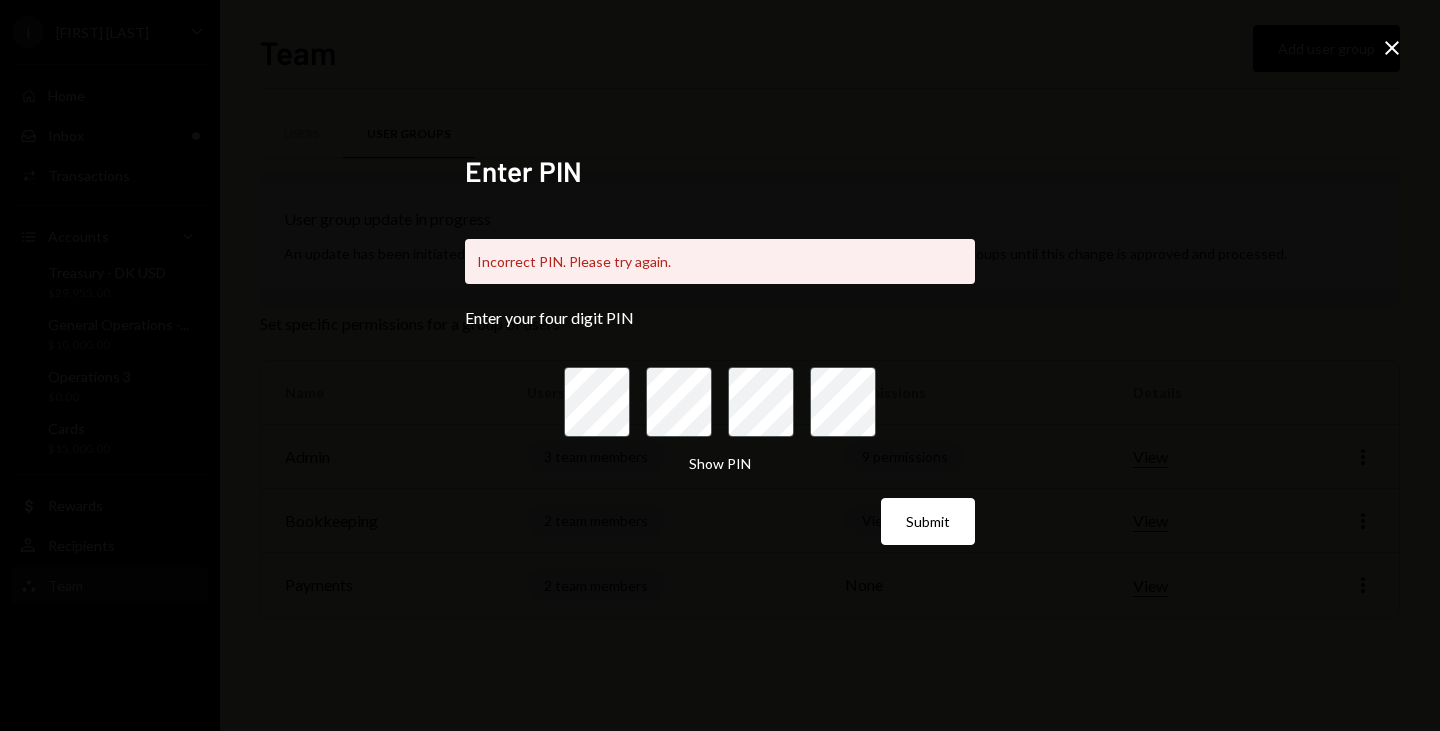 click on "Enter PIN" at bounding box center [720, 171] 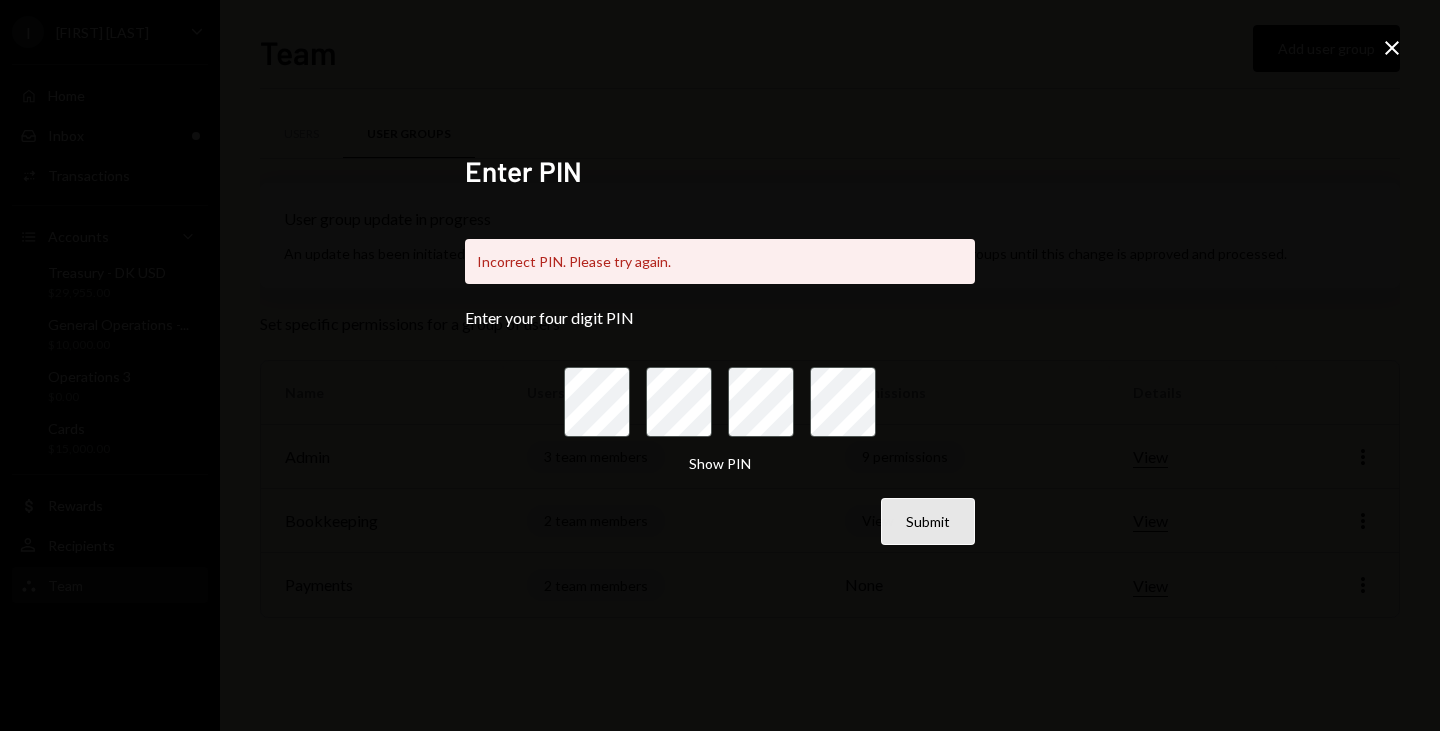 click on "Submit" at bounding box center [928, 521] 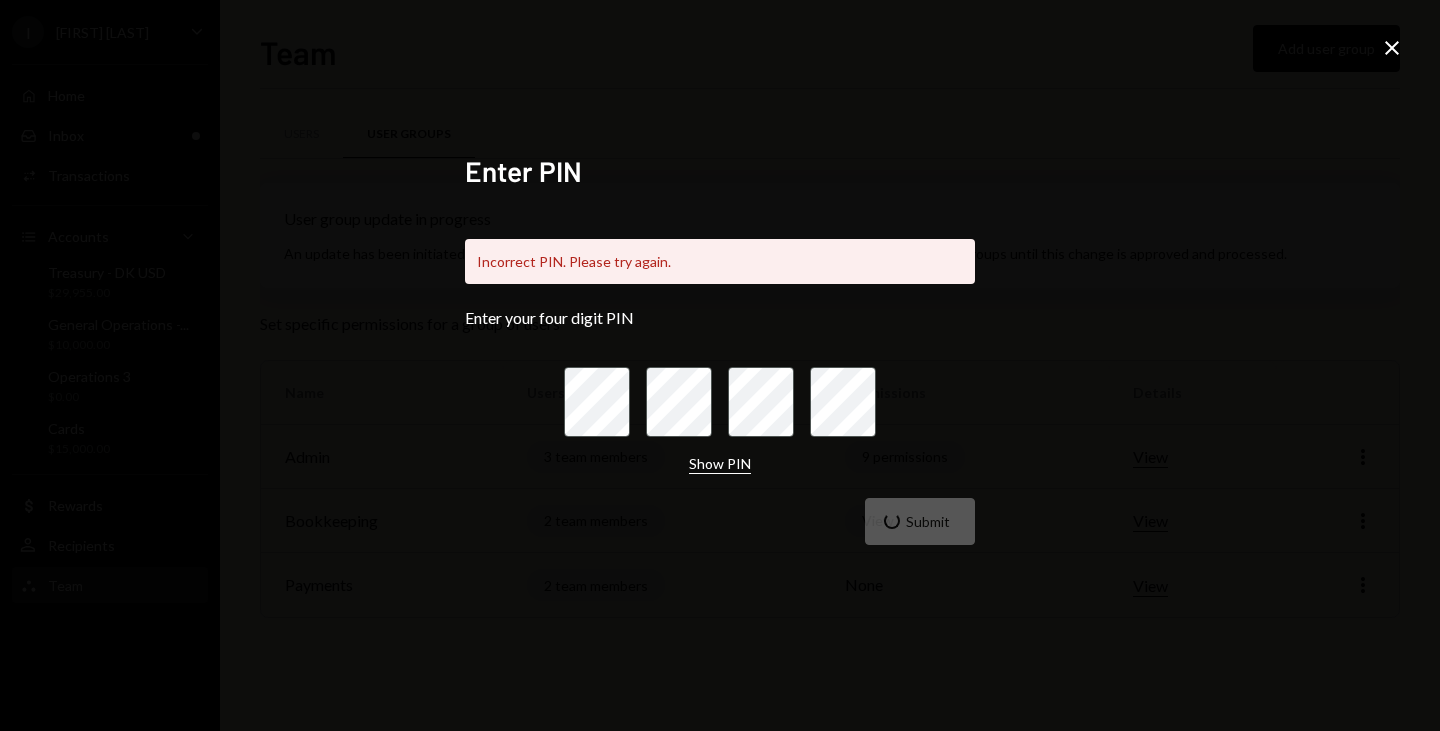 click on "Show PIN" at bounding box center (720, 464) 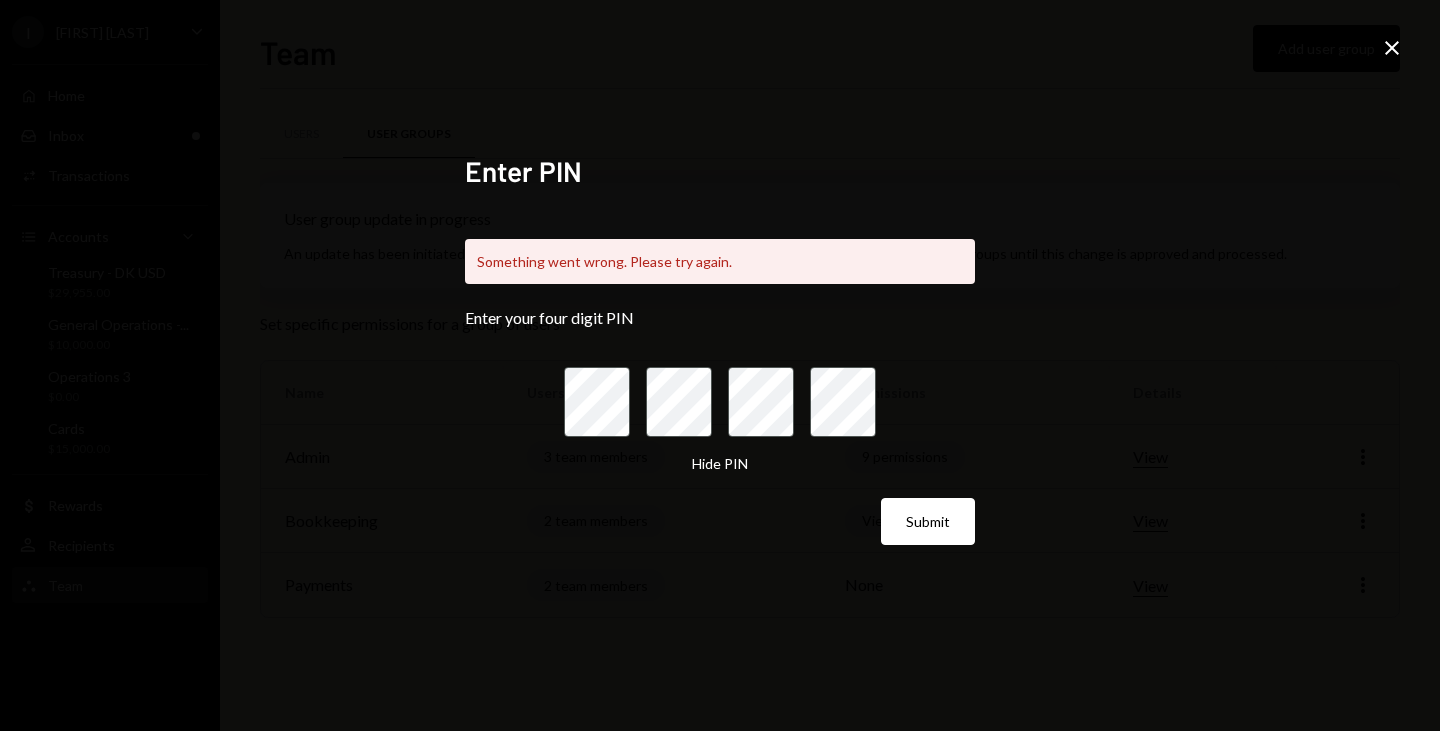click on "Close" 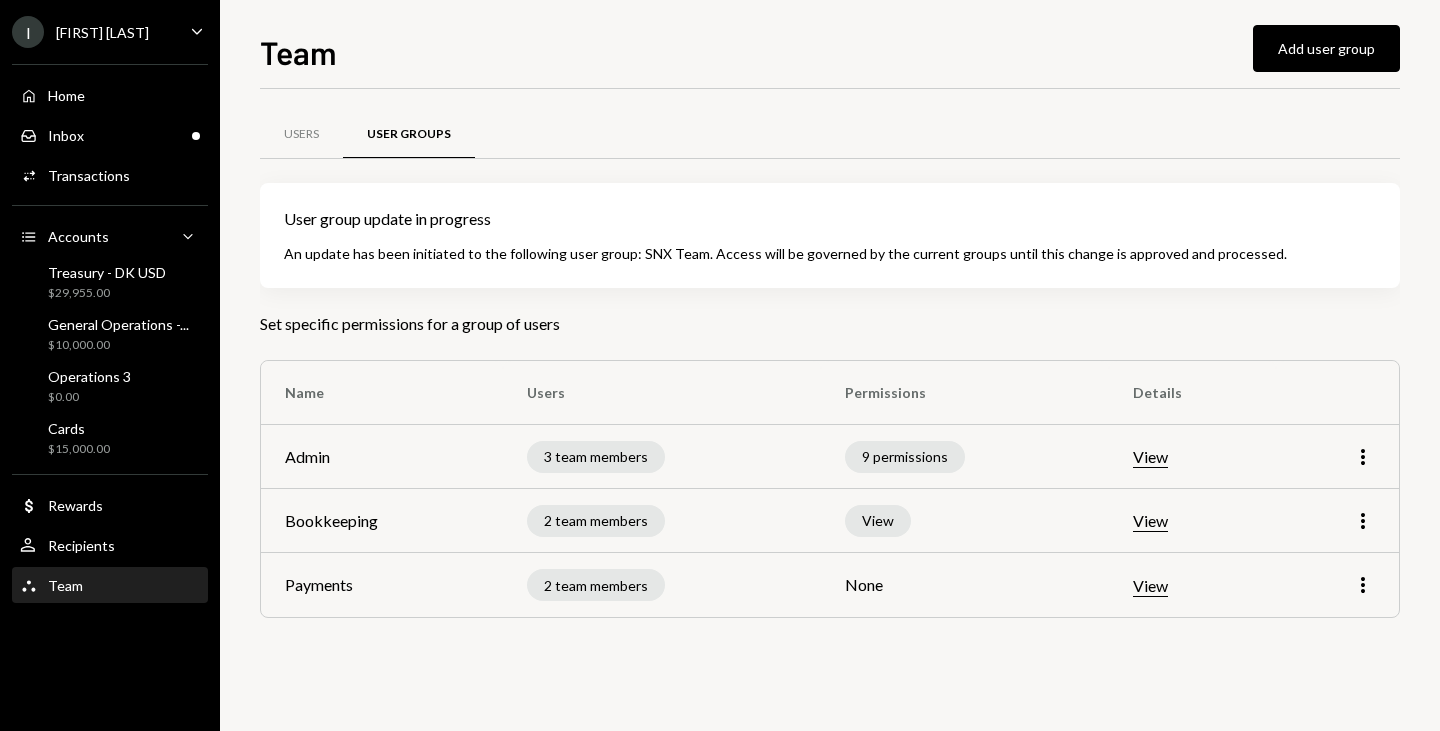 click on "Team Add user group Users User Groups User group update in progress An update has been initiated to the following user group :   SNX Team . Access will be governed by the current groups until this change is approved and processed. Set specific permissions for a group of users Name Users Permissions Details Admin 3 team members 9 permissions View More Bookkeeping 2 team members View View More Payments 2 team members None View More" at bounding box center [830, 379] 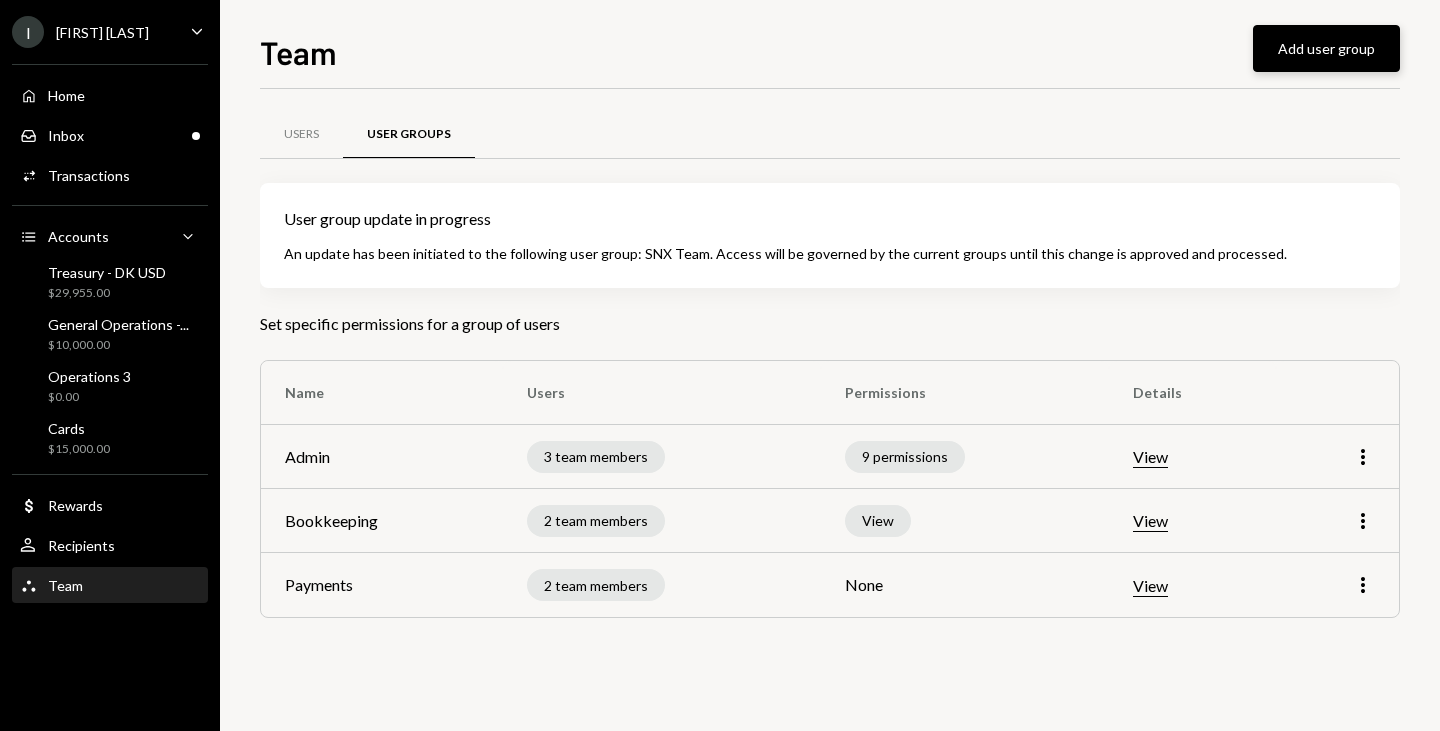 click on "Add user group" at bounding box center (1326, 48) 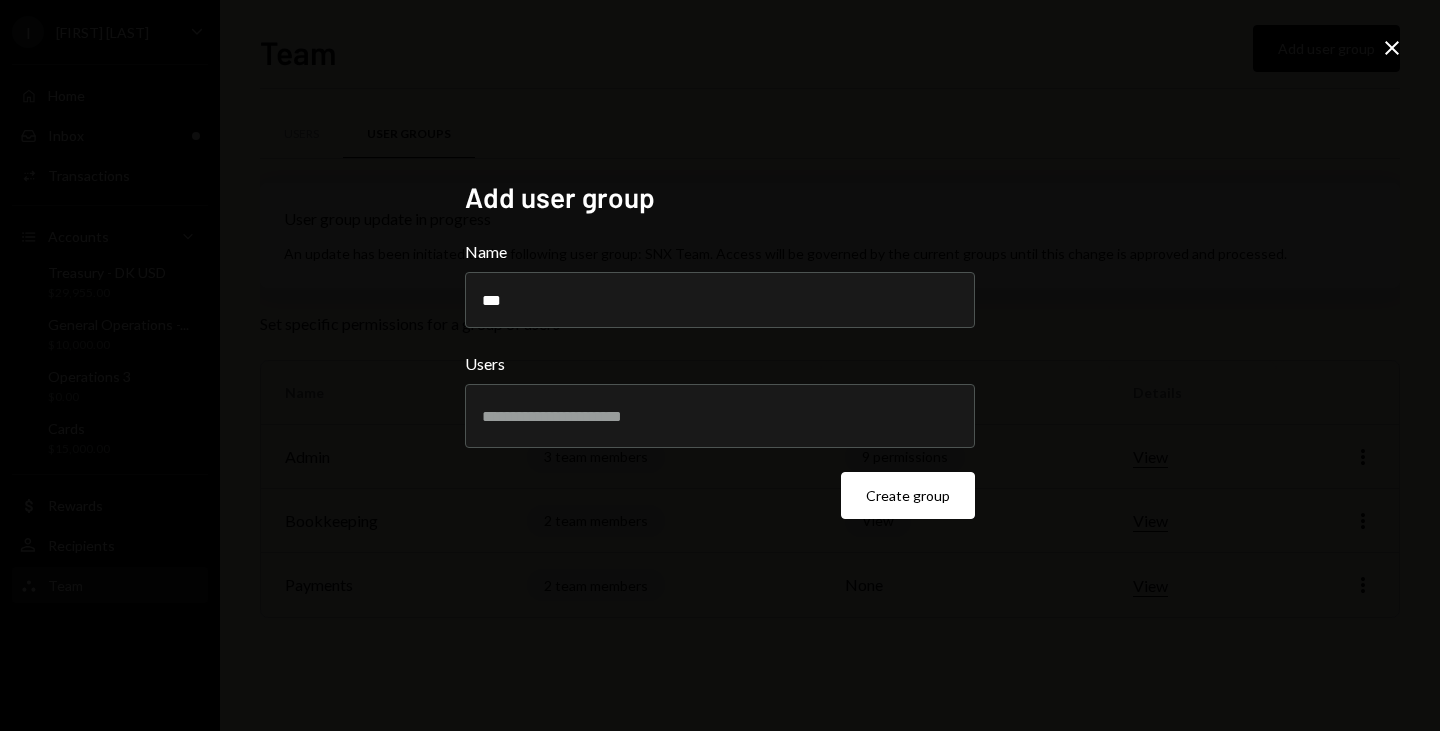 type on "***" 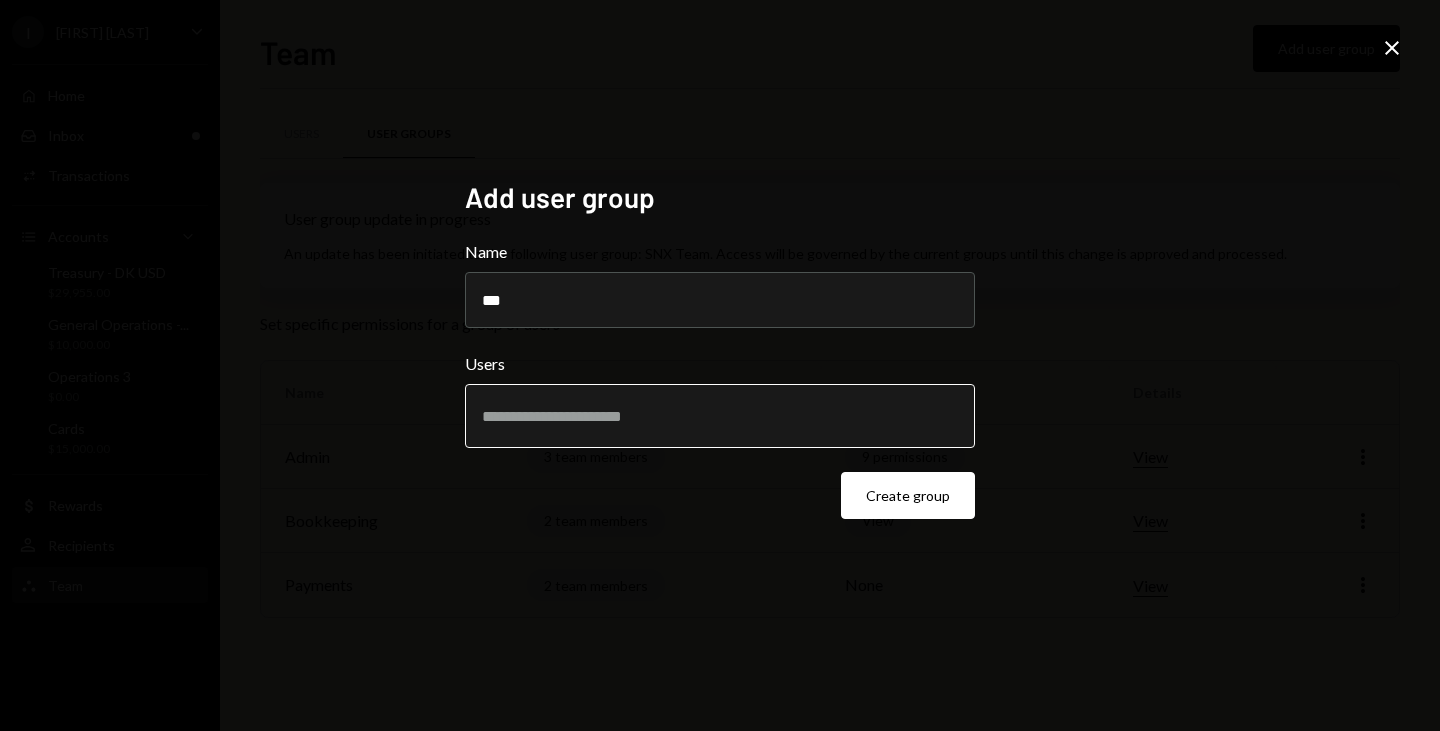 click at bounding box center [720, 416] 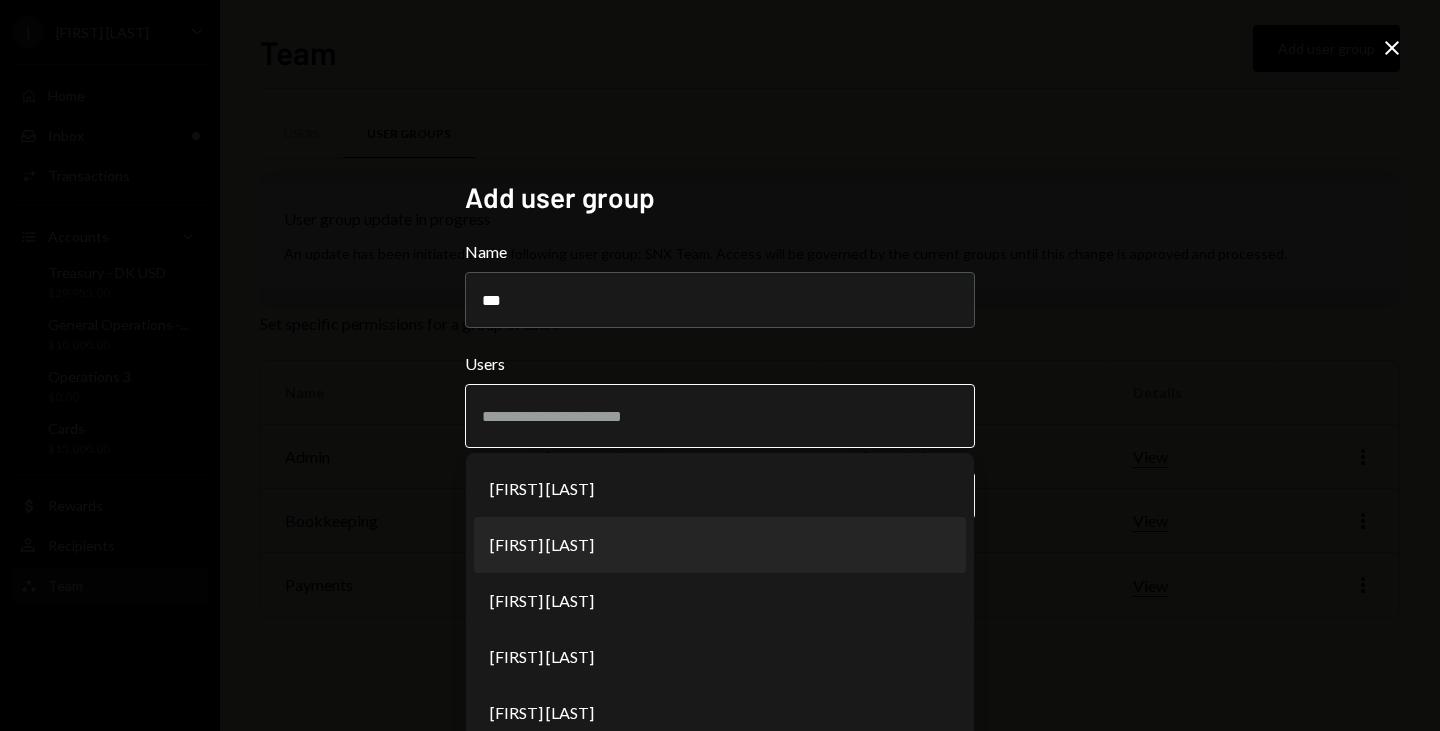 click on "[FIRST] [LAST]" at bounding box center (720, 545) 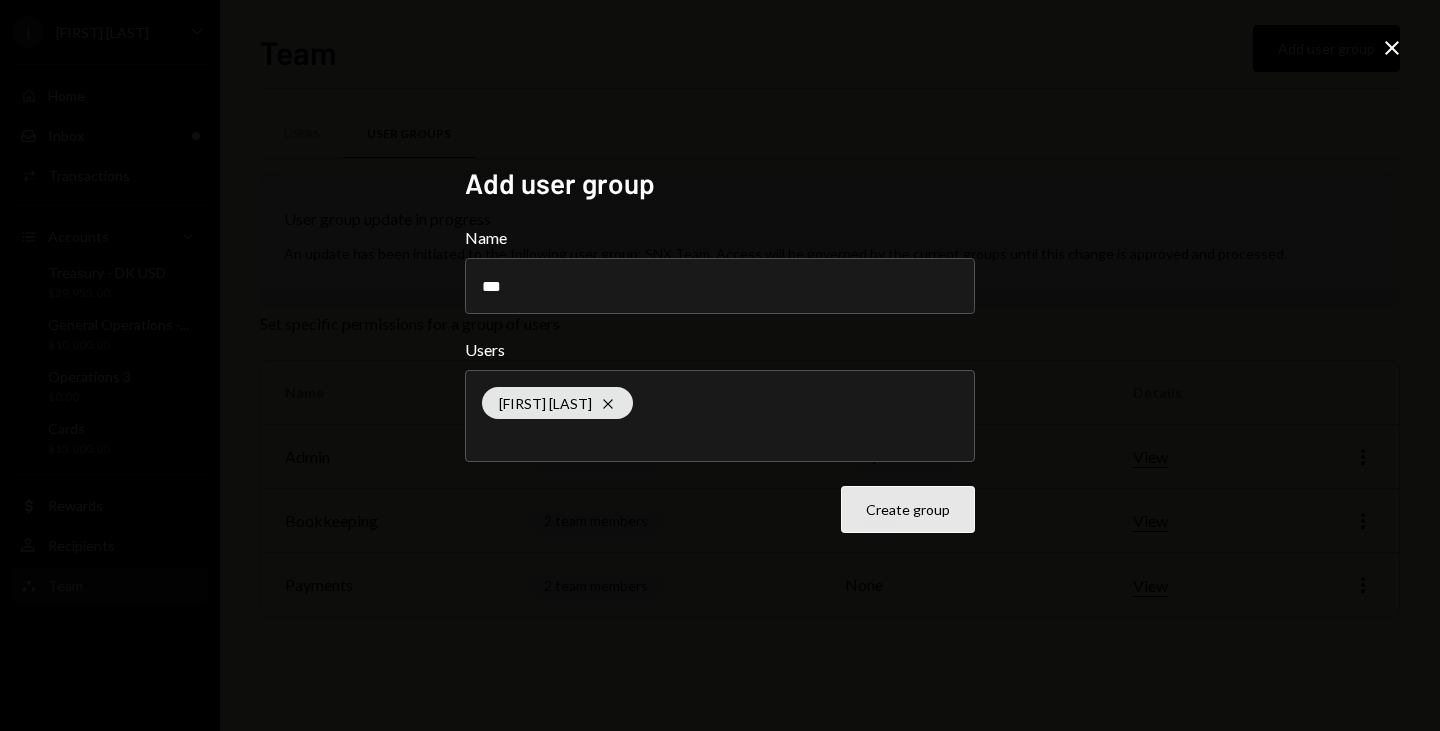 click on "Create group" at bounding box center [908, 509] 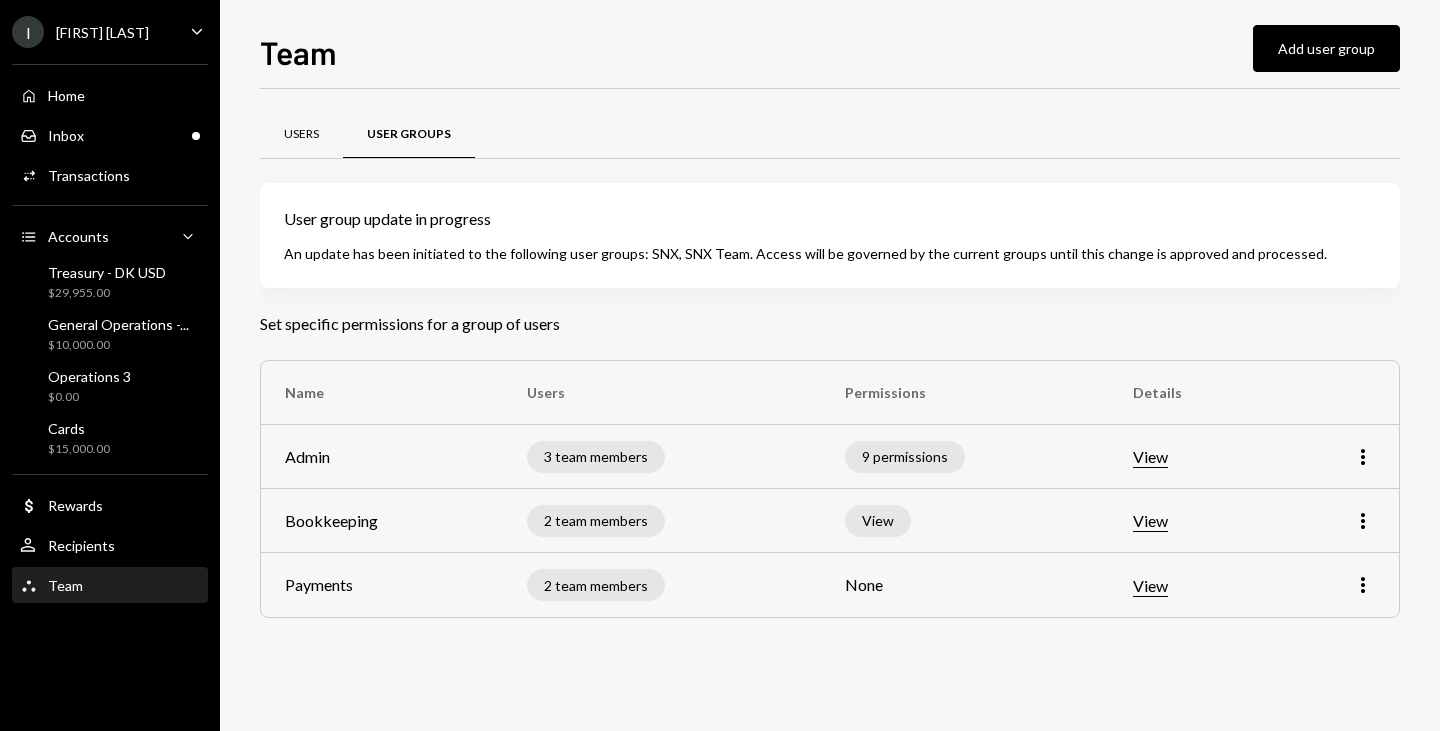click on "Users" at bounding box center [301, 134] 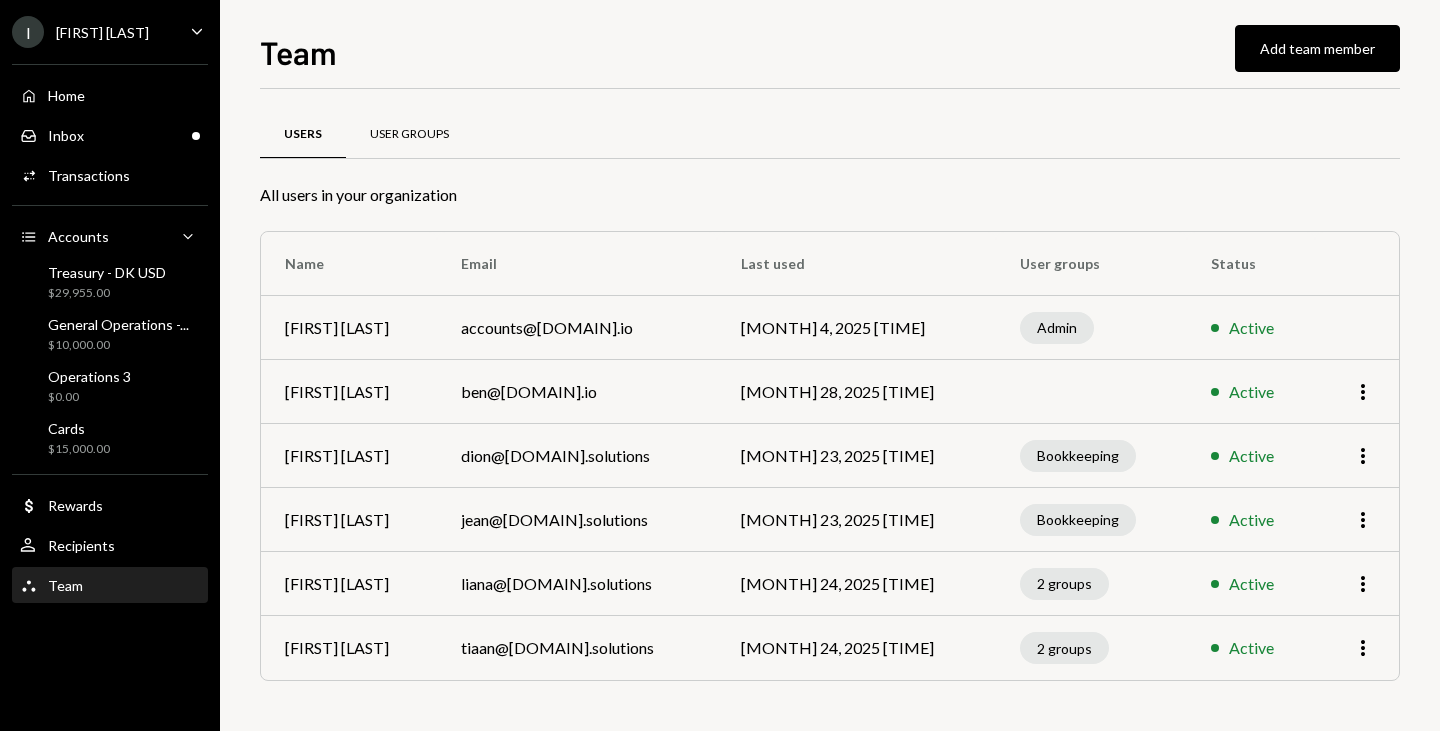 click on "User Groups" at bounding box center [409, 134] 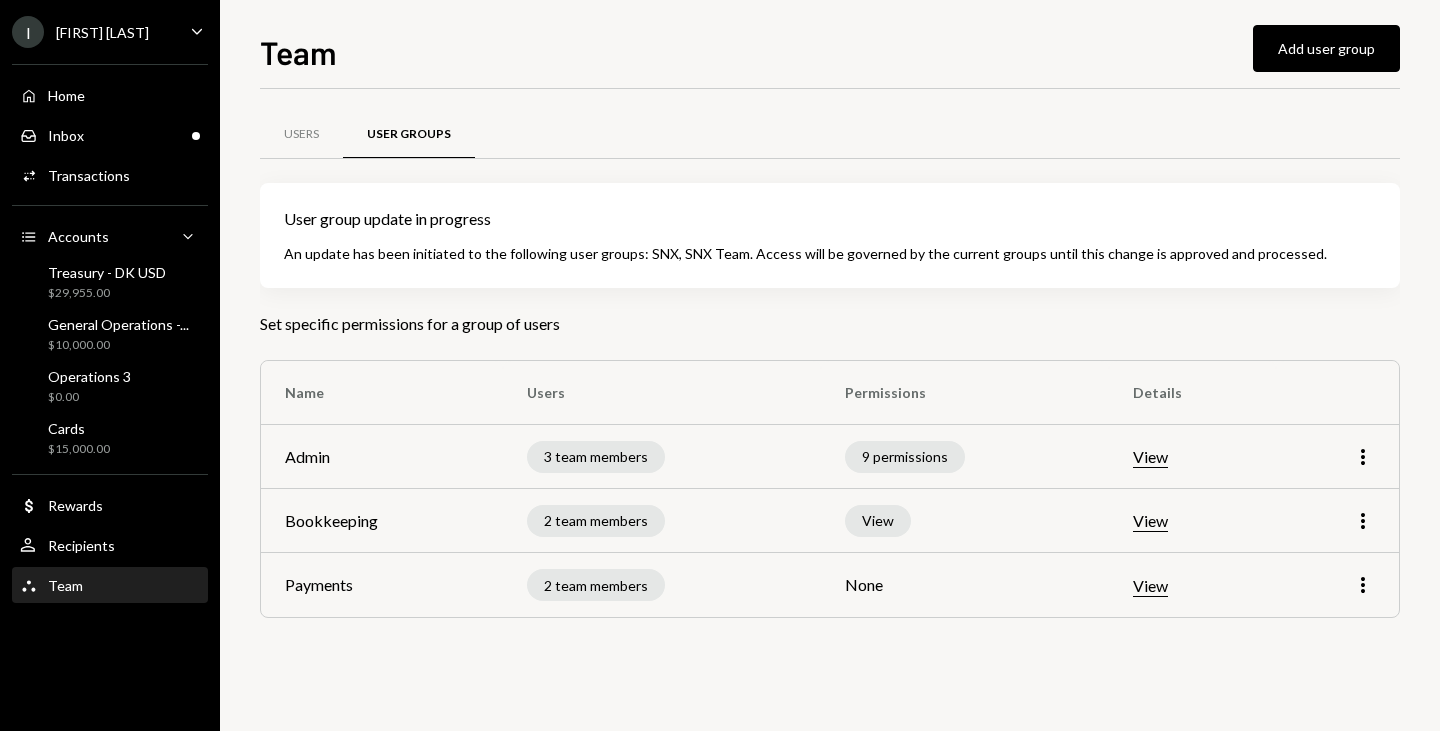 click on "Team" at bounding box center (65, 585) 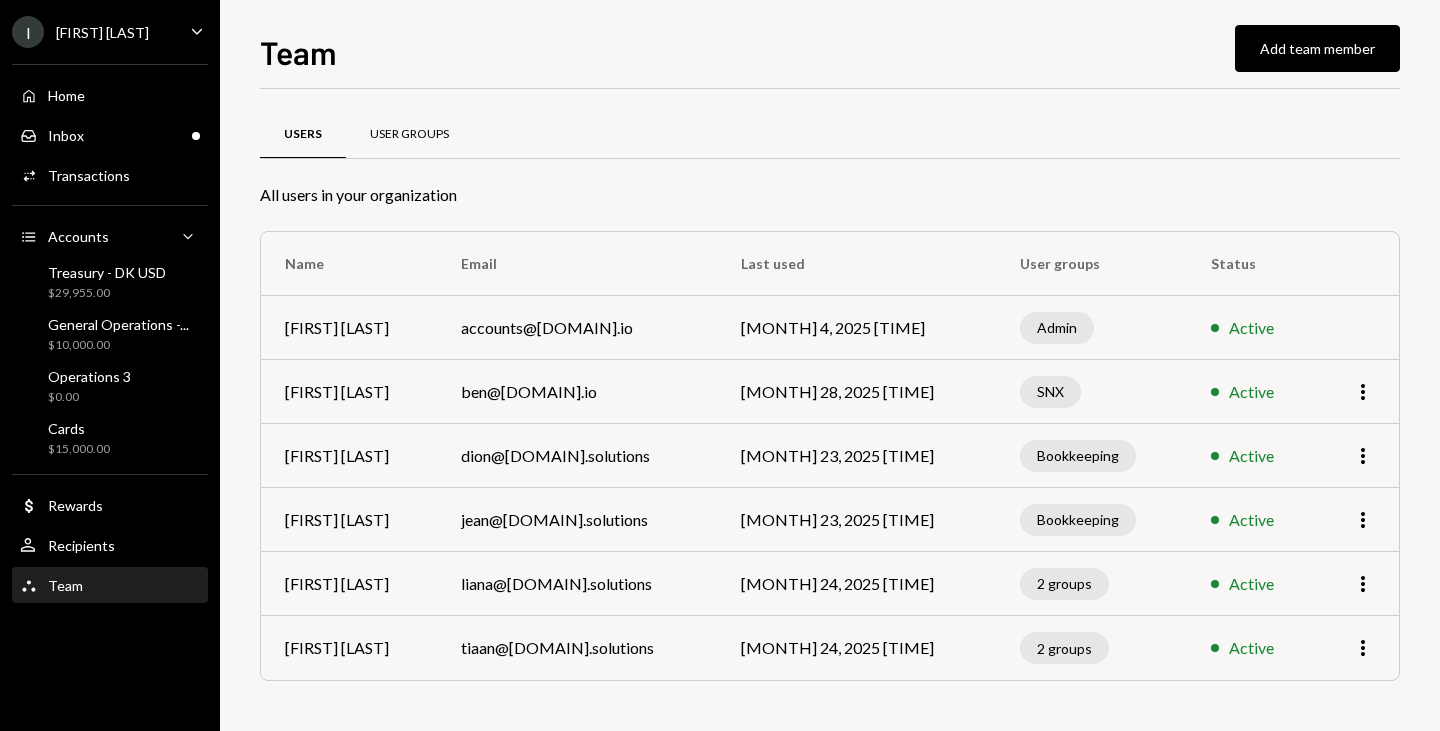 click on "User Groups" at bounding box center [409, 134] 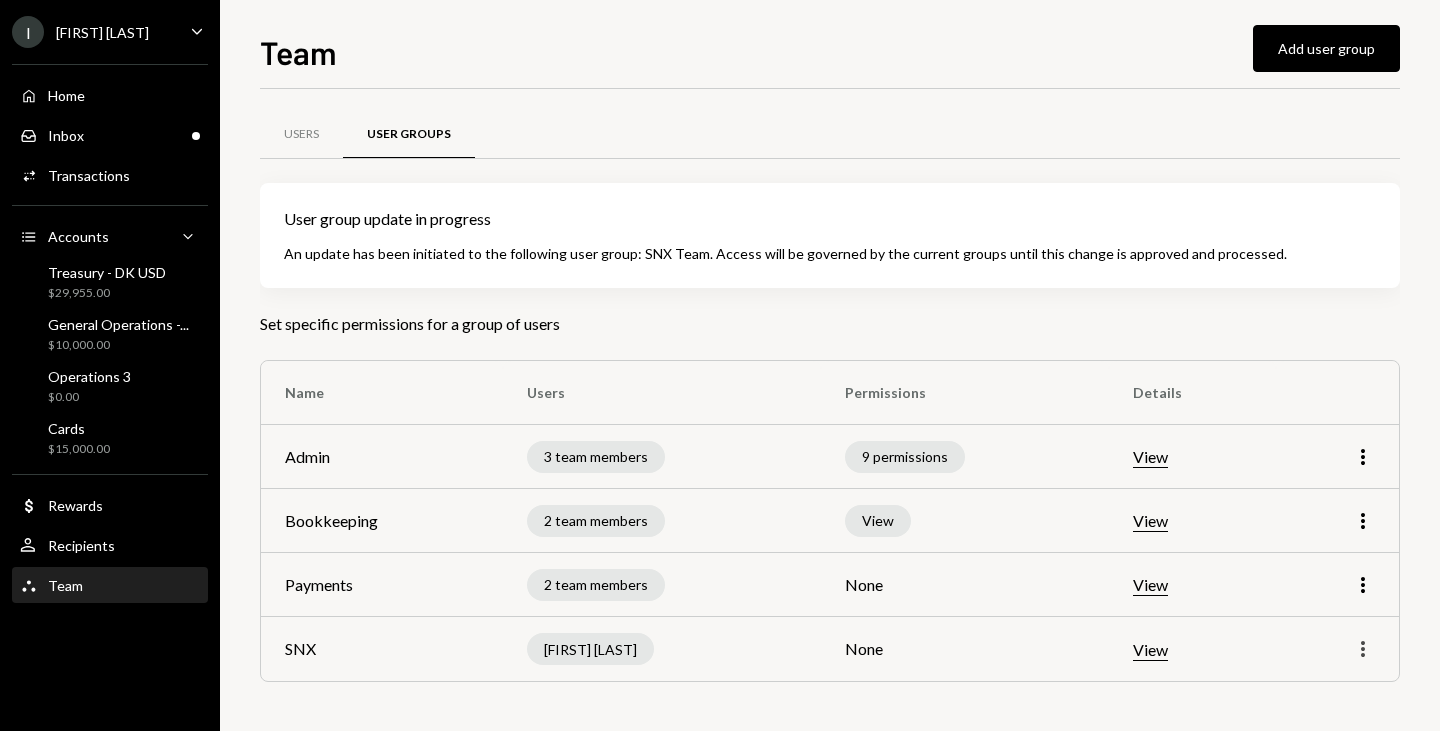 drag, startPoint x: 1380, startPoint y: 658, endPoint x: 1359, endPoint y: 655, distance: 21.213203 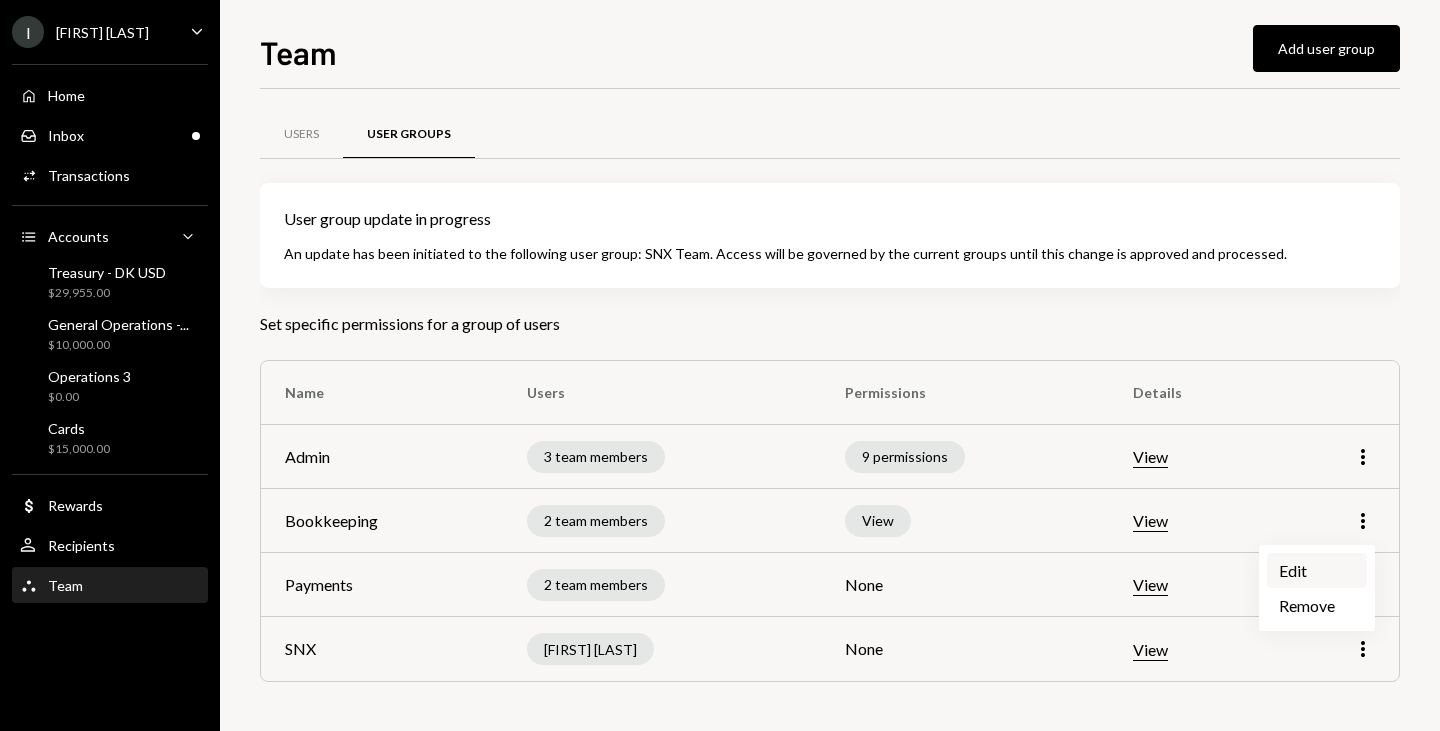 click on "Edit" at bounding box center [1317, 570] 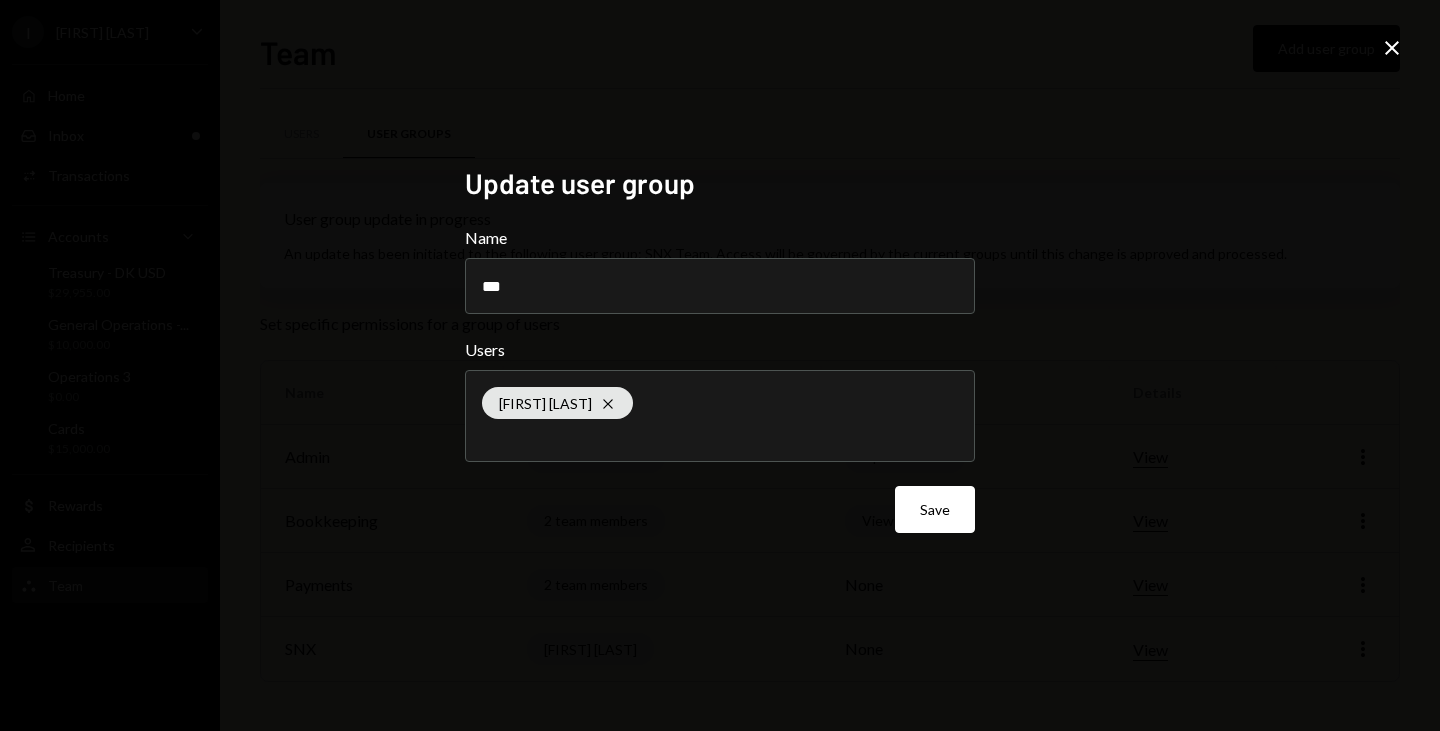 scroll, scrollTop: 0, scrollLeft: 0, axis: both 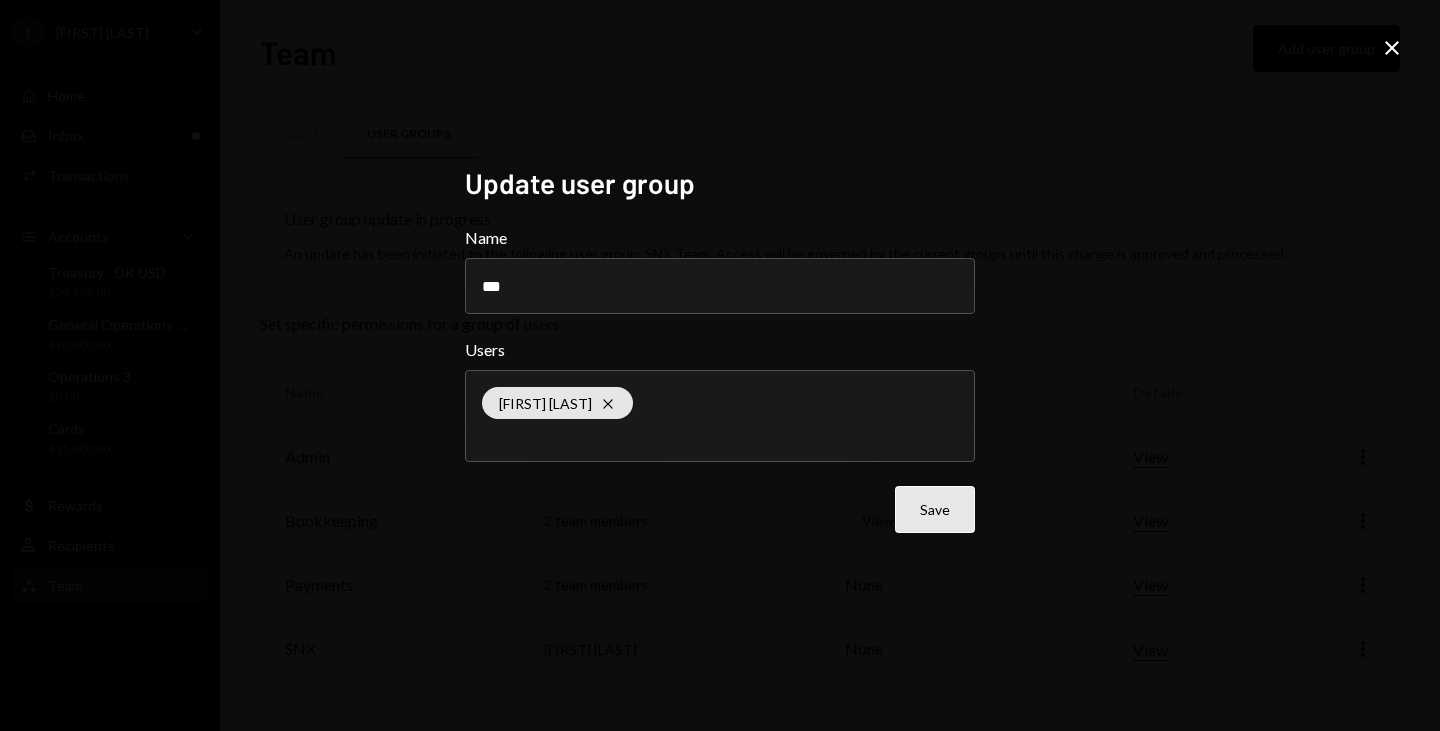 click on "Save" at bounding box center [935, 509] 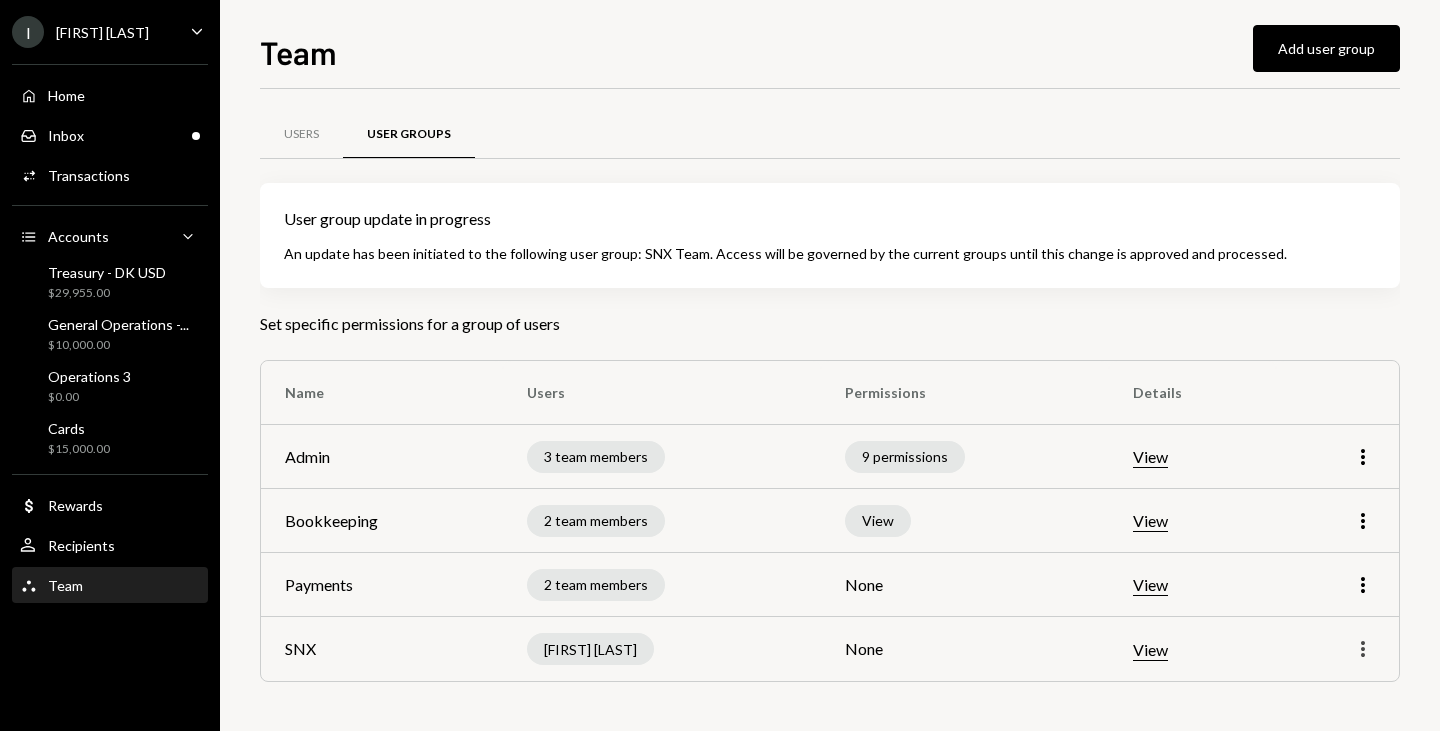 click on "More" 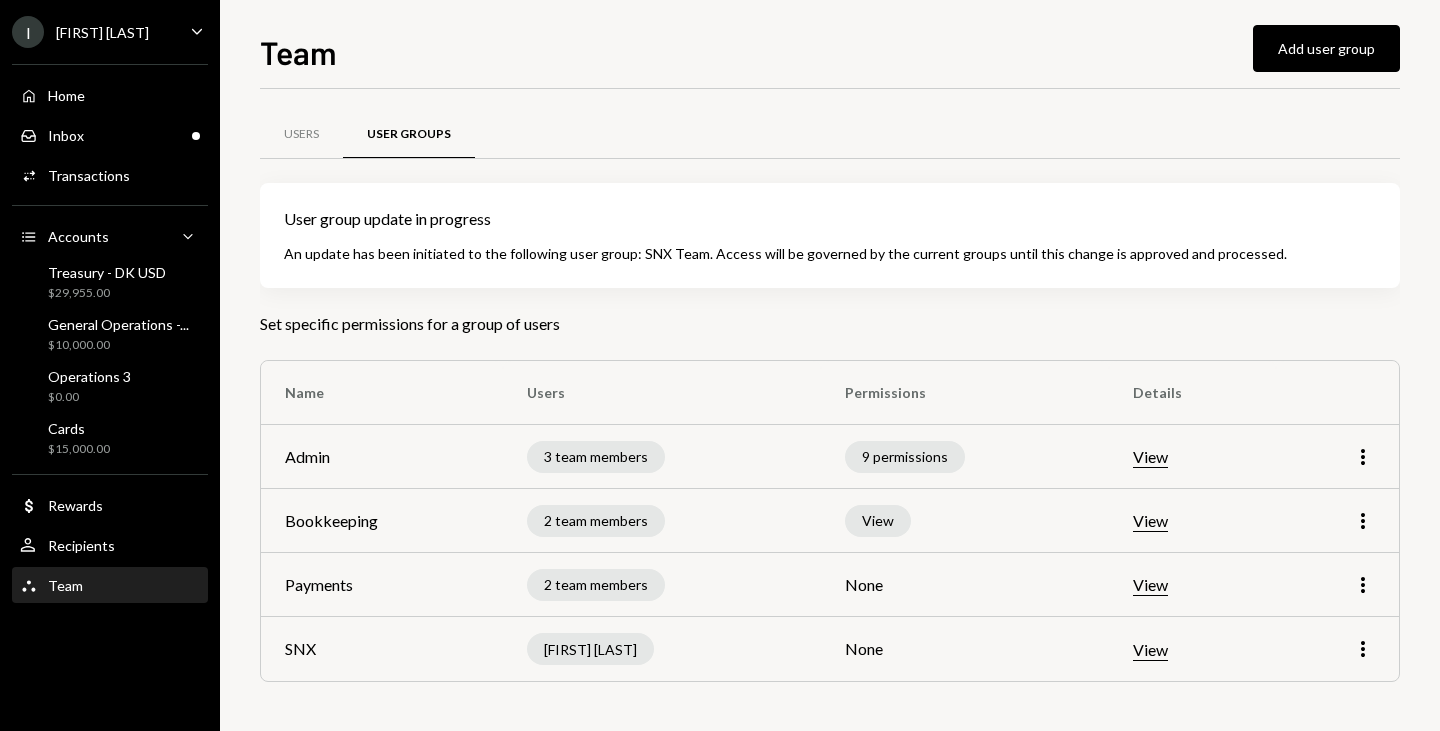 click on "View" at bounding box center [1150, 650] 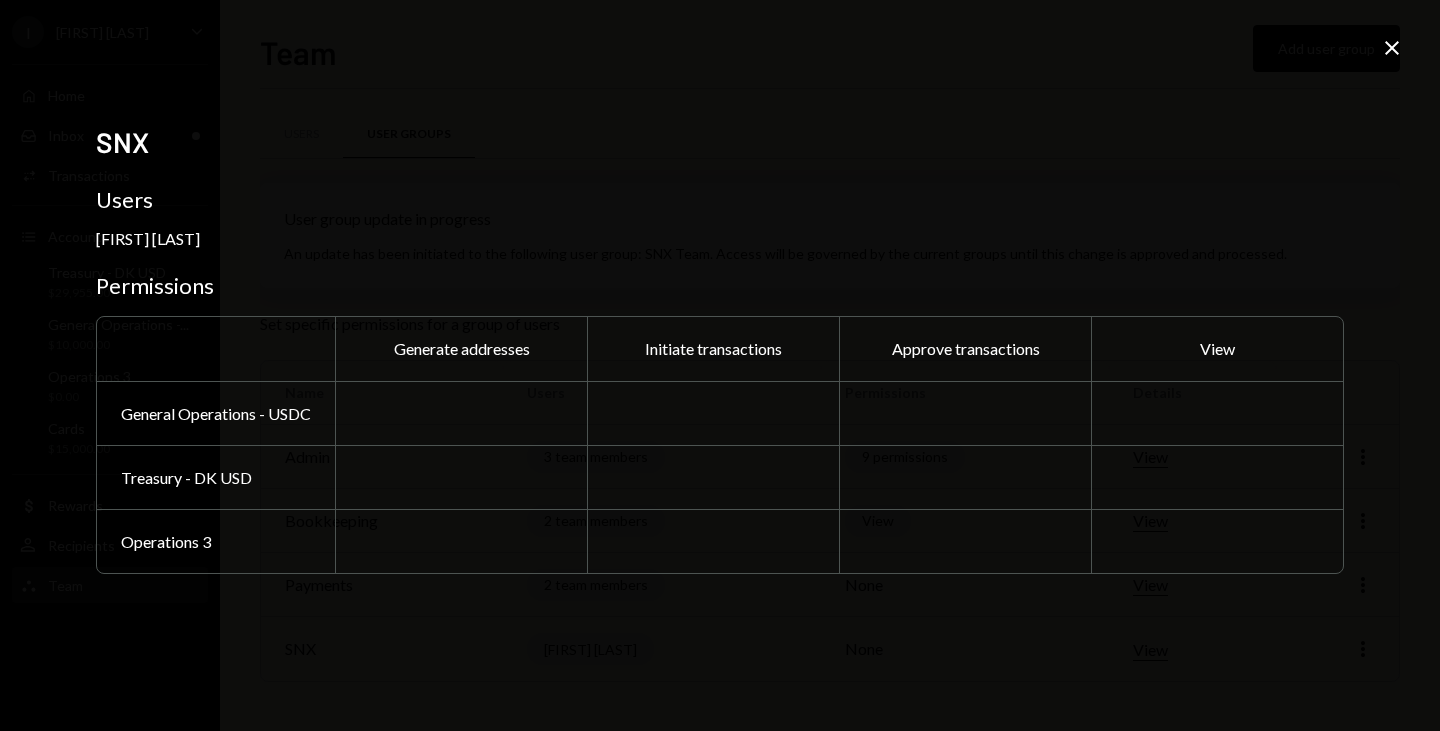 click on "Close" 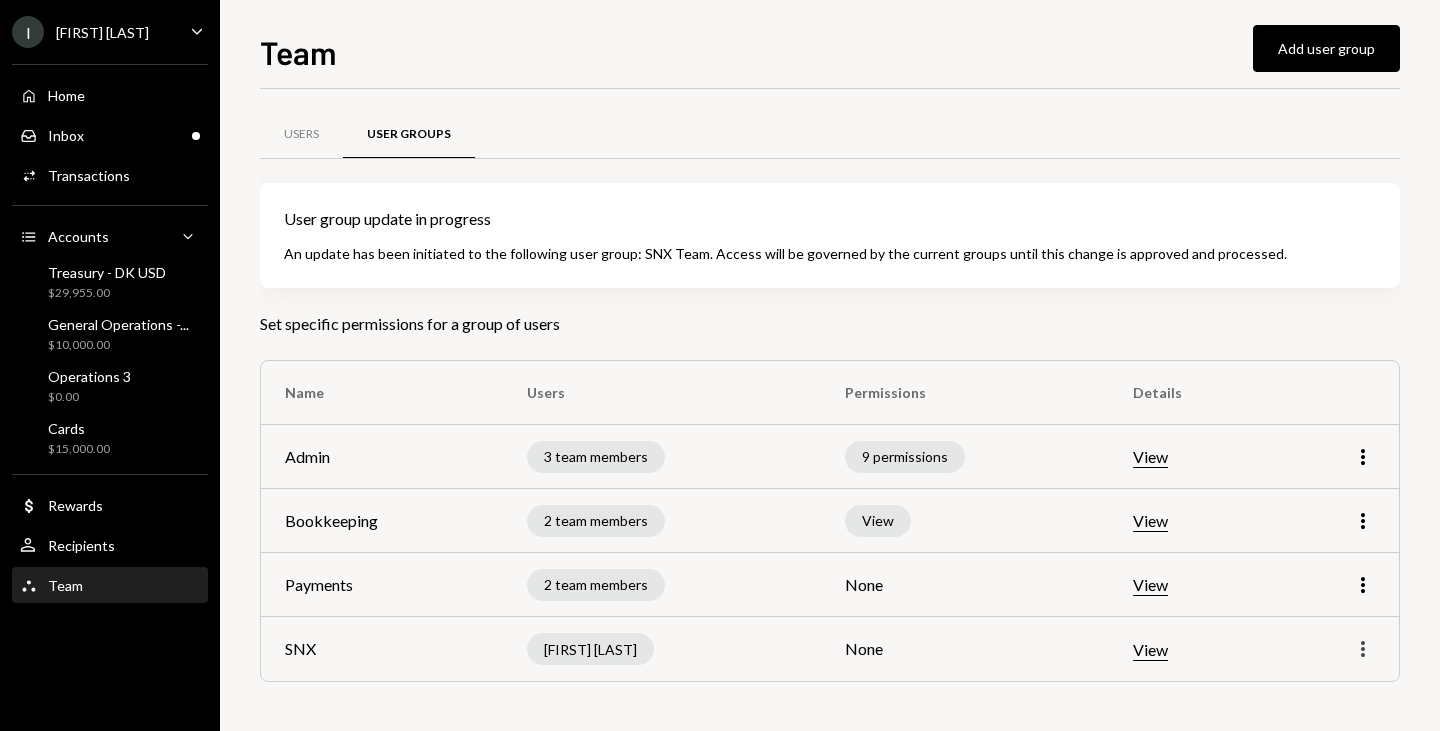 click on "More" 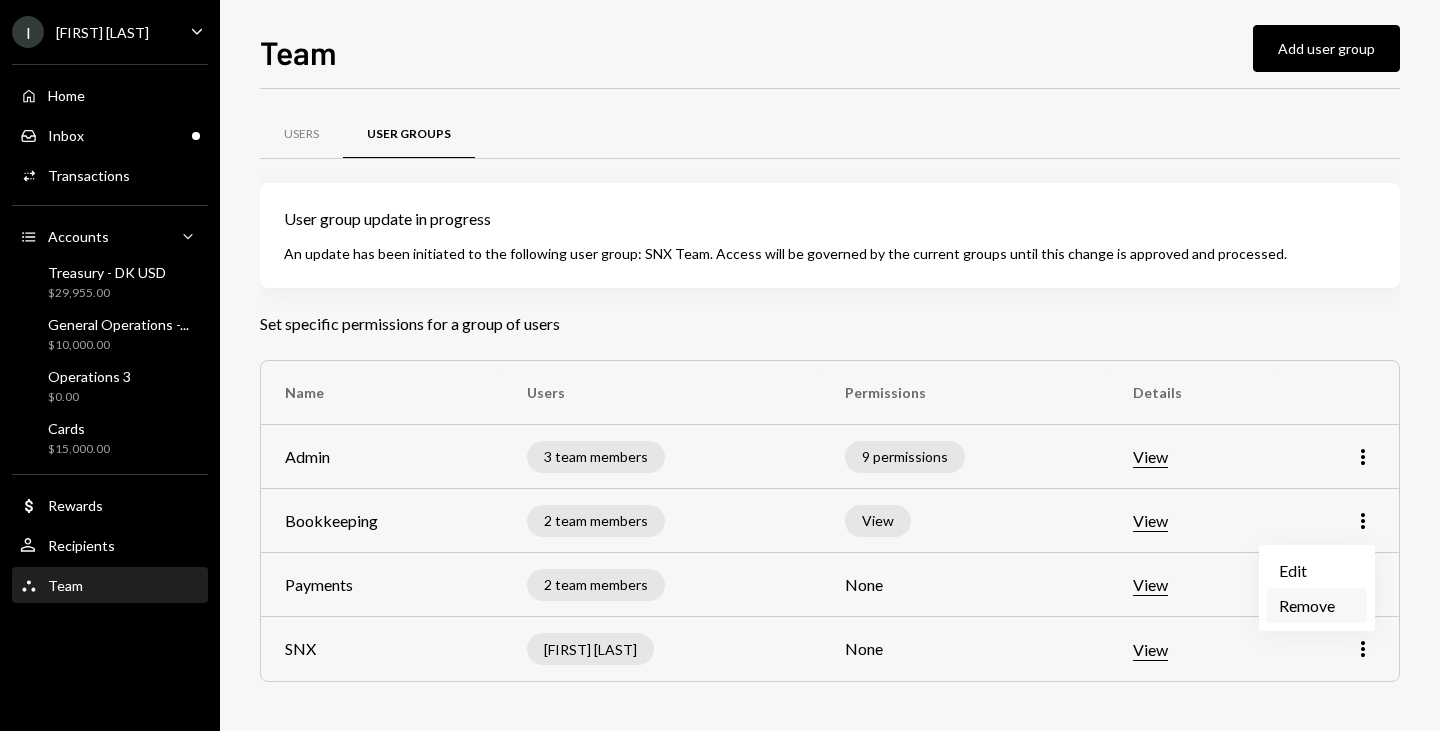 click on "Remove" at bounding box center [1317, 605] 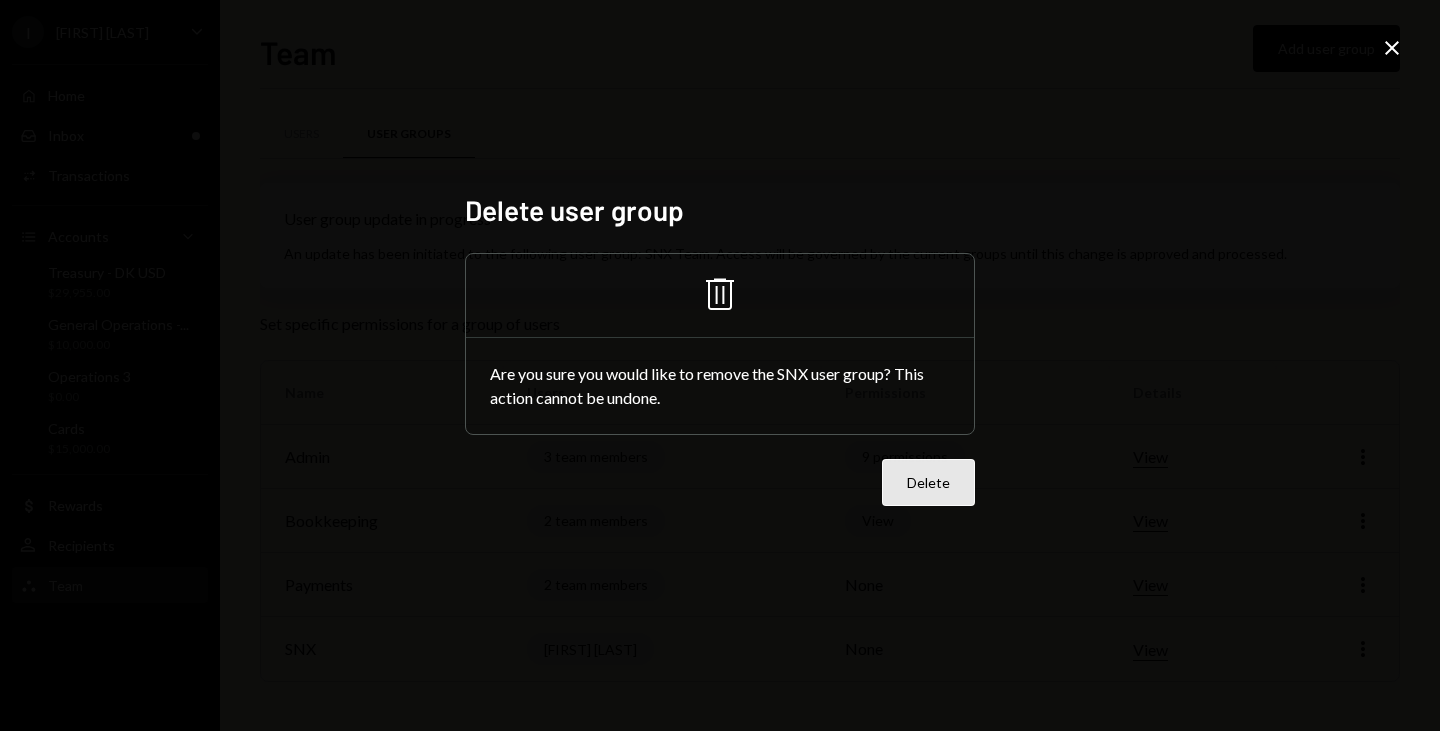 click on "Delete" at bounding box center [928, 482] 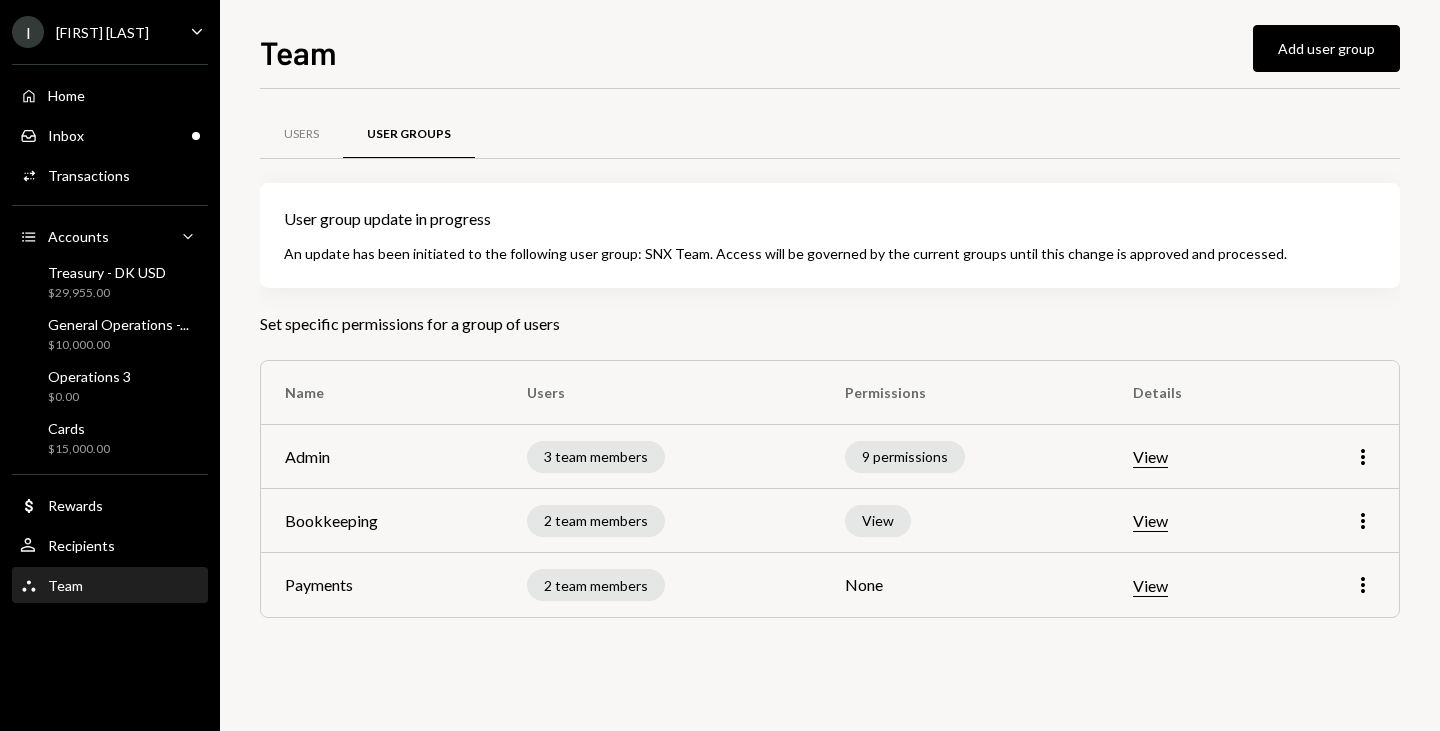 click on "Team Add user group Users User Groups User group update in progress An update has been initiated to the following user group :   SNX Team . Access will be governed by the current groups until this change is approved and processed. Set specific permissions for a group of users Name Users Permissions Details Admin 3 team members 9 permissions View More Bookkeeping 2 team members View View More Payments 2 team members None View More" at bounding box center [830, 365] 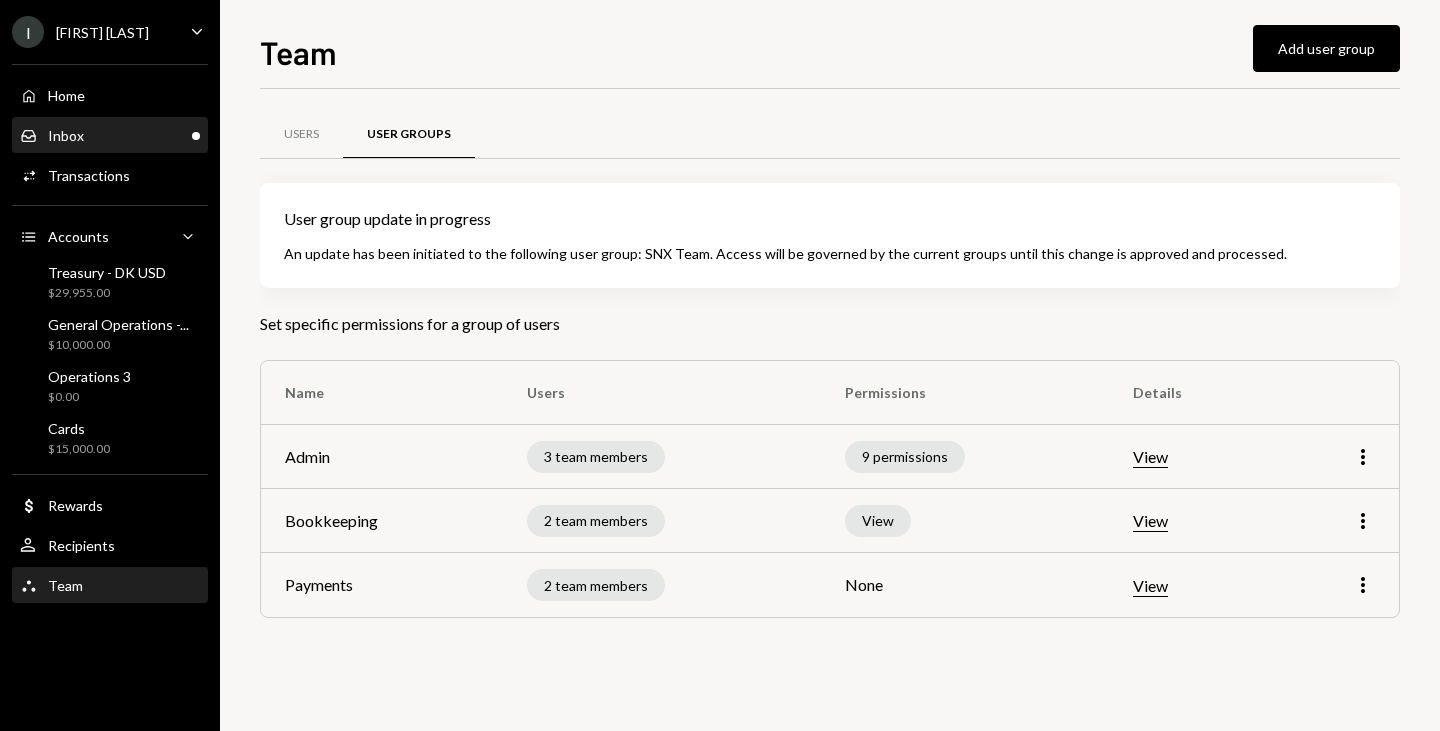 click on "Inbox Inbox" at bounding box center [110, 136] 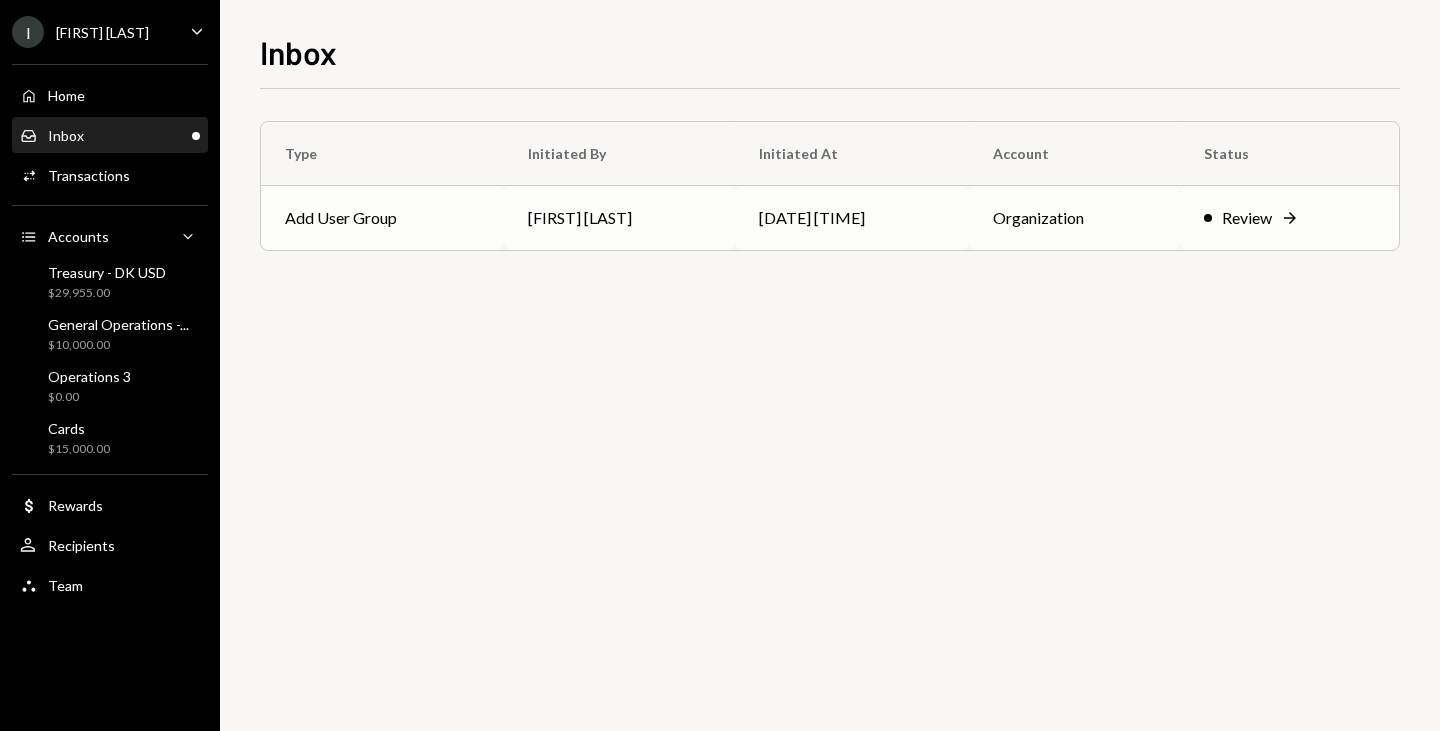 click on "Review" at bounding box center [1247, 218] 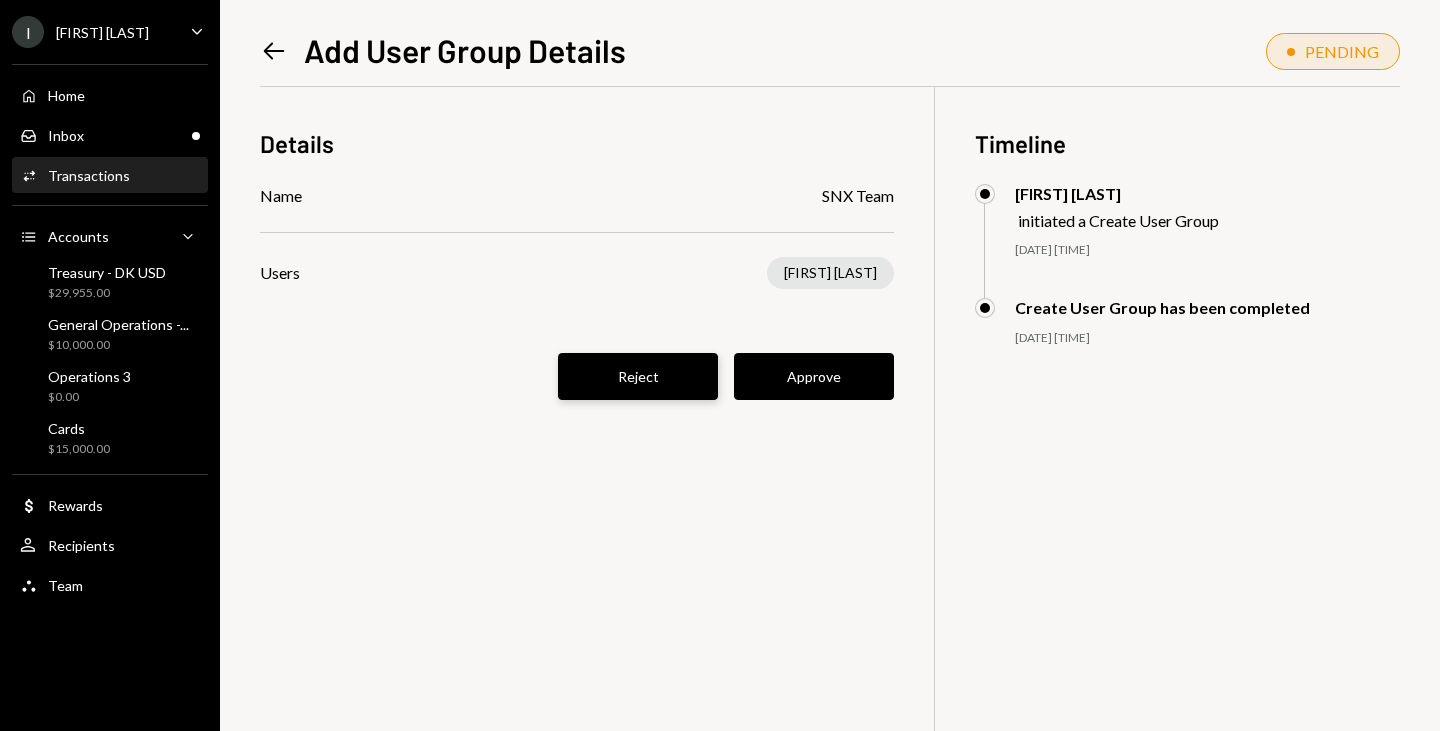 click on "Reject" at bounding box center (638, 376) 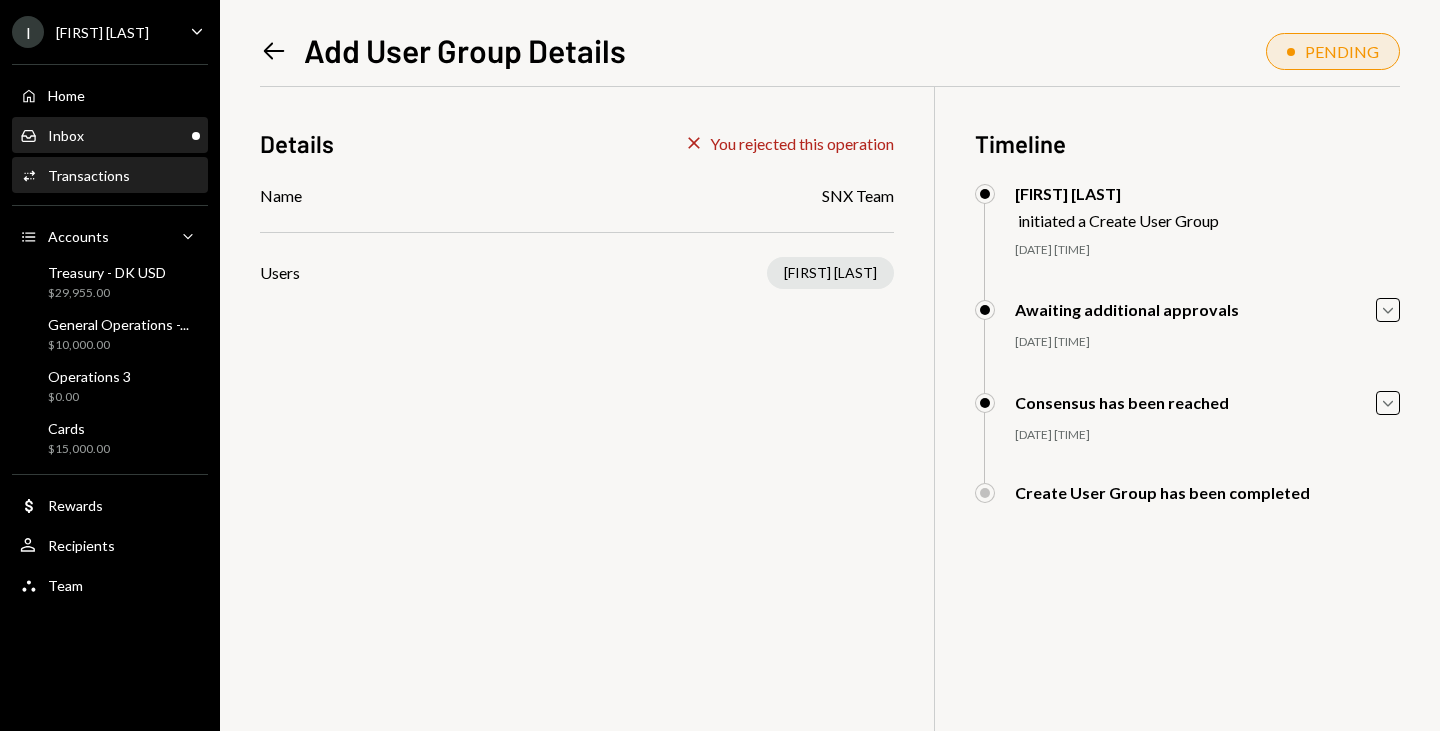 click on "Inbox Inbox" at bounding box center [110, 136] 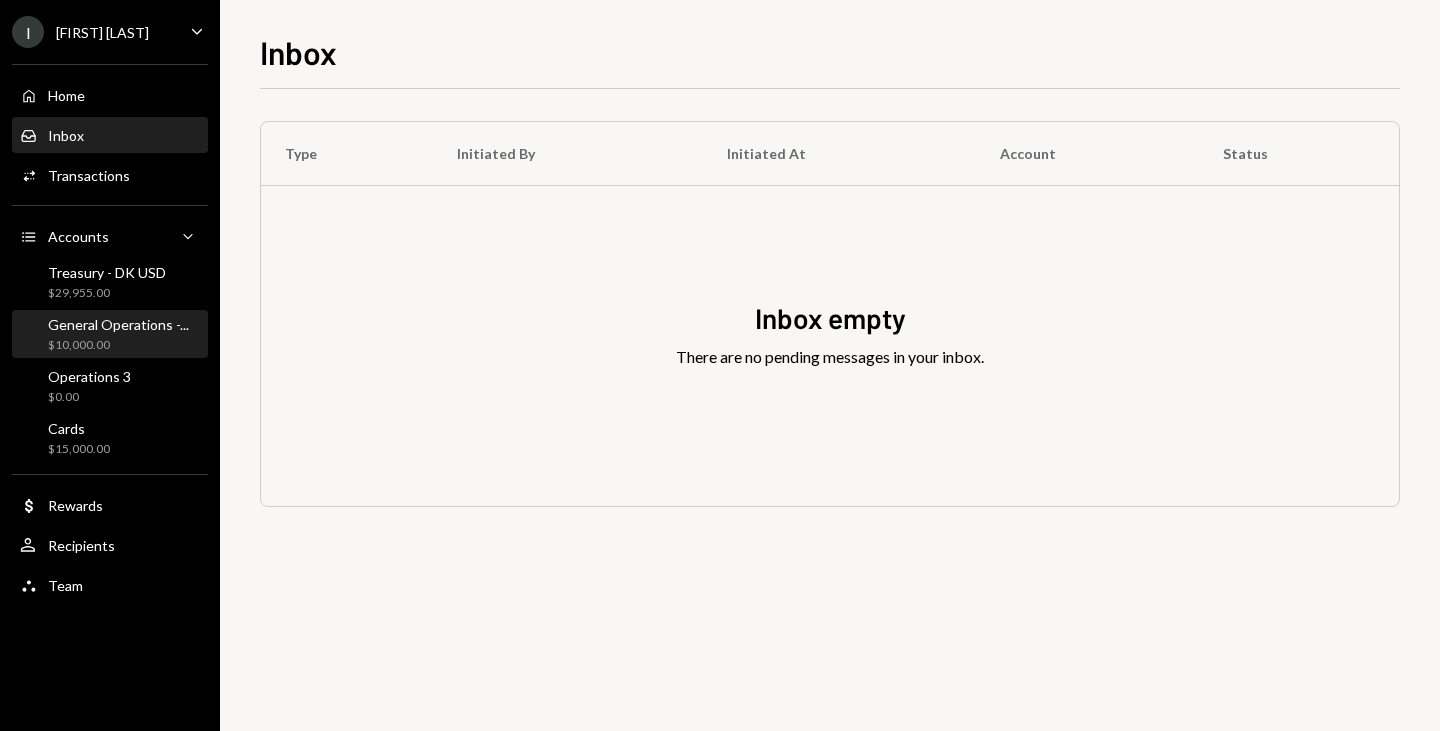 click on "General Operations -... $10,000.00" at bounding box center [118, 335] 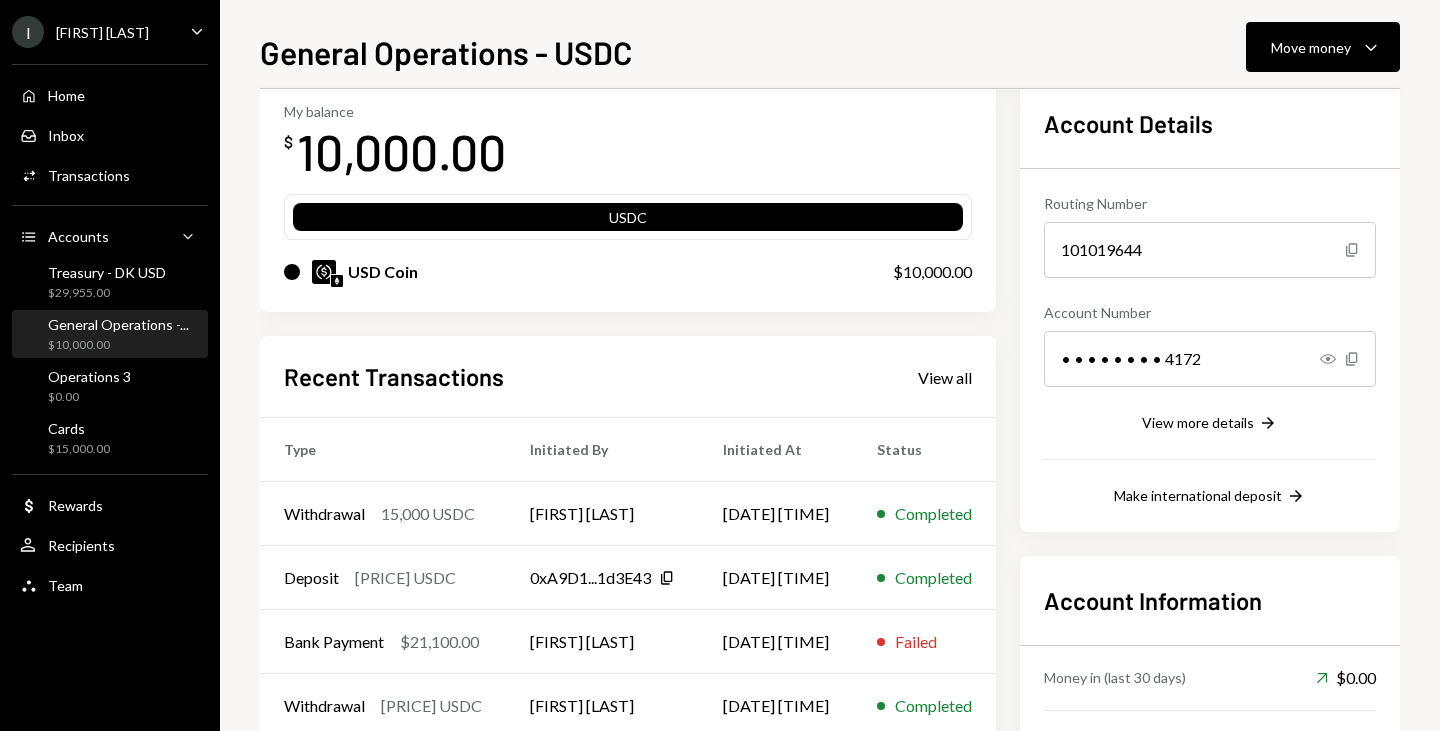 scroll, scrollTop: 105, scrollLeft: 0, axis: vertical 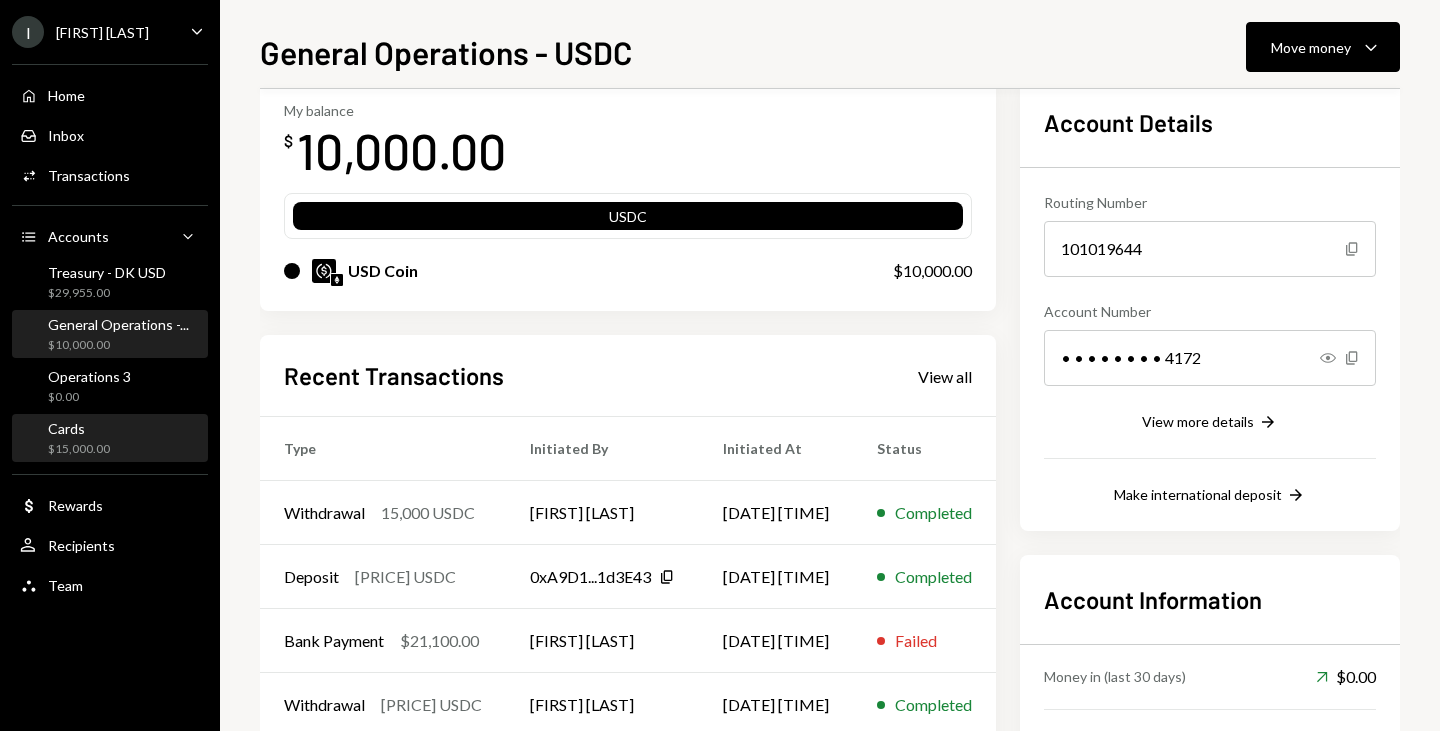 click on "$15,000.00" at bounding box center [79, 449] 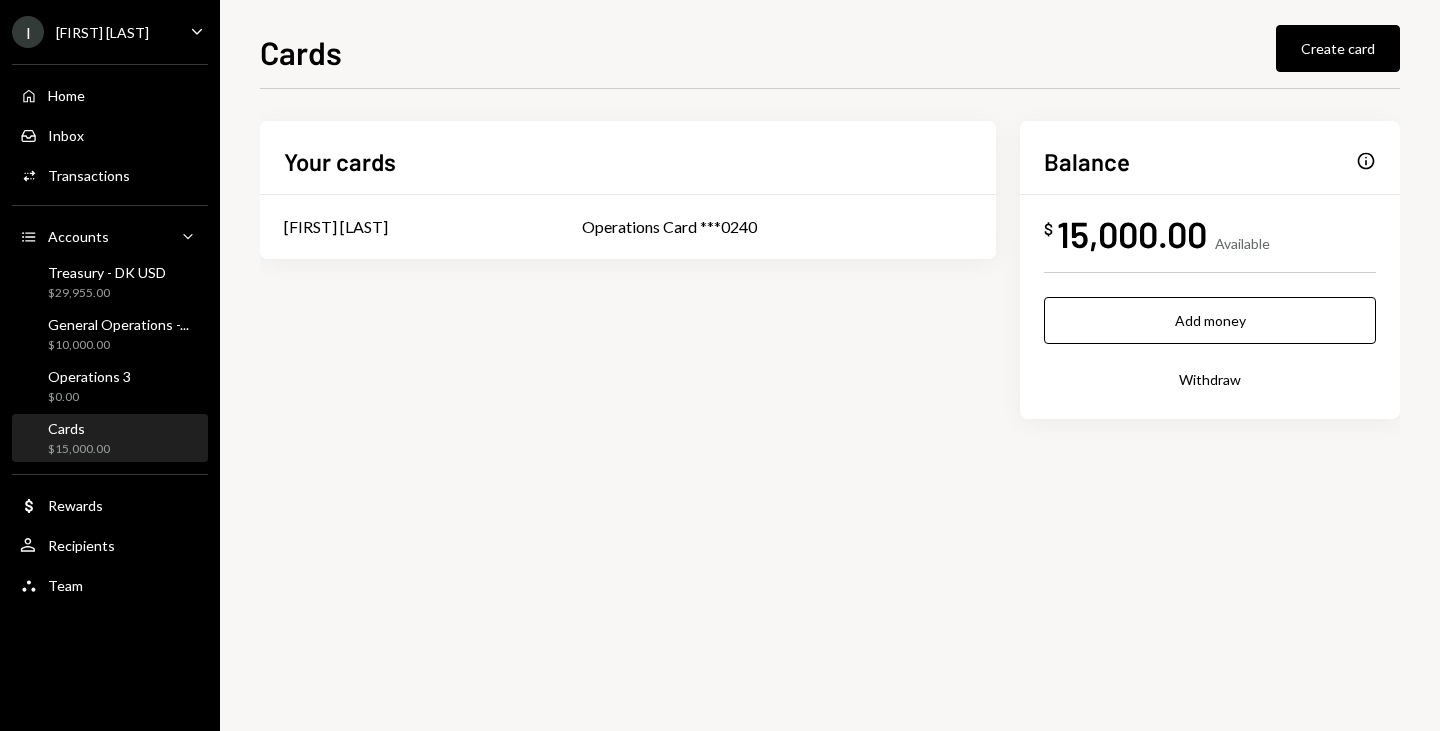 click on "Your cards [FIRST] [LAST] Operations Card  ***[LAST_FOUR_DIGITS] Balance Info $ [PRICE] Available Add money Withdraw" at bounding box center (830, 270) 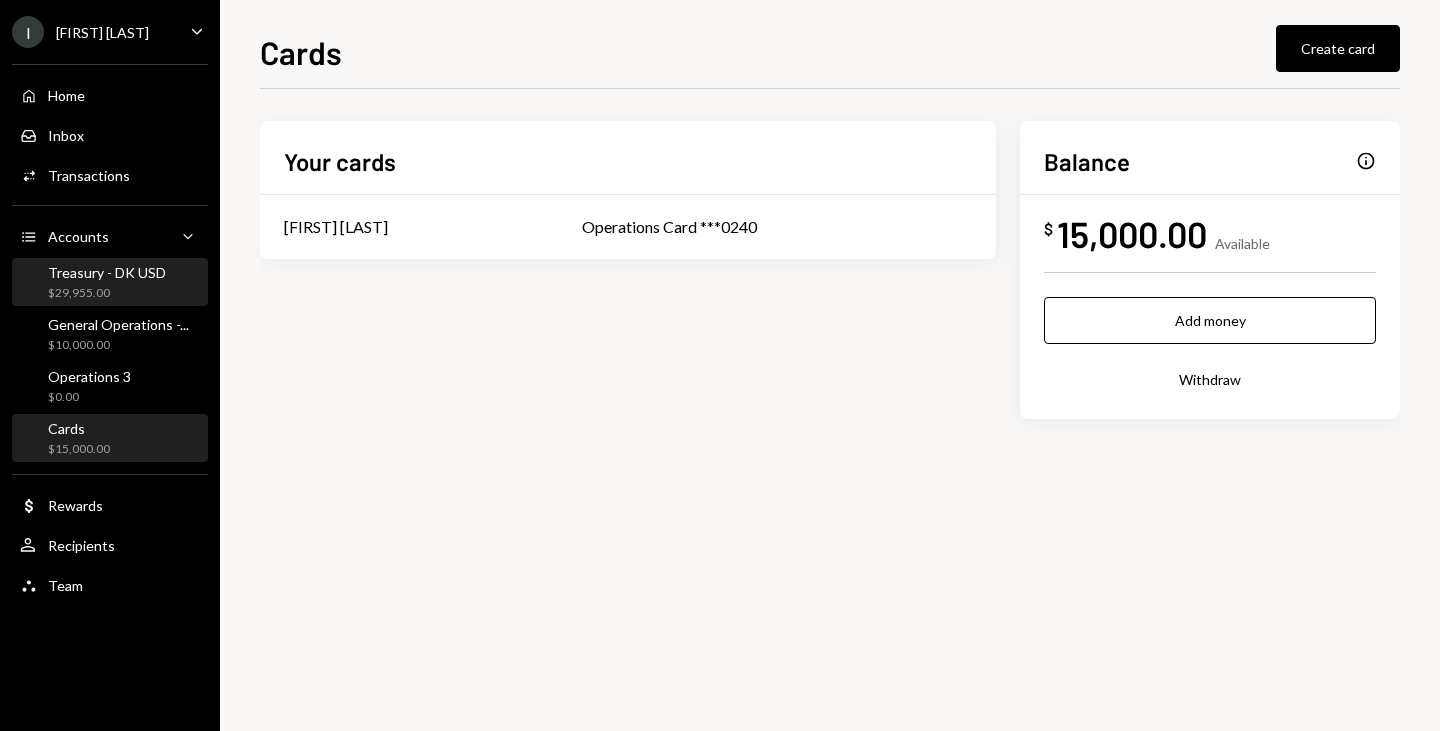 click on "Treasury - DK USD $[PRICE]" at bounding box center (107, 283) 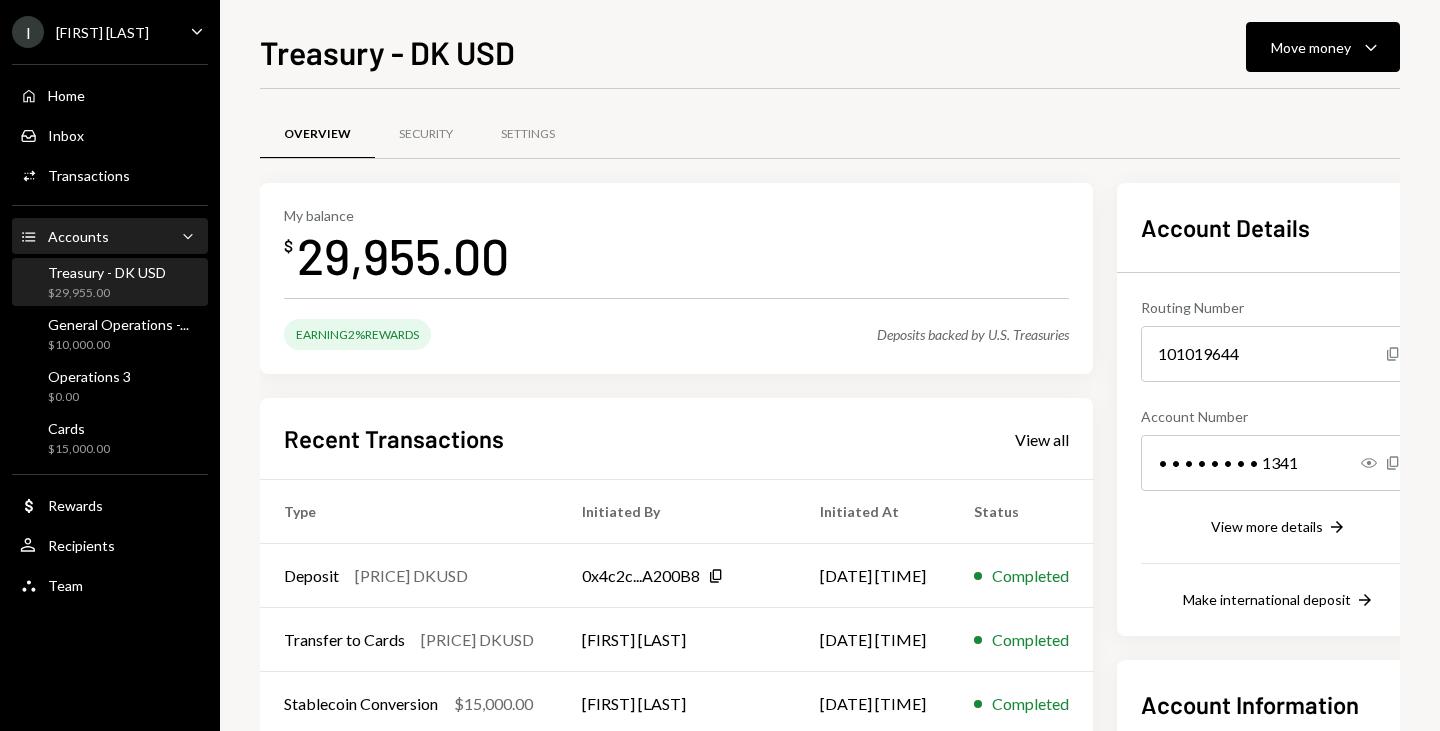 click on "Accounts" at bounding box center (78, 236) 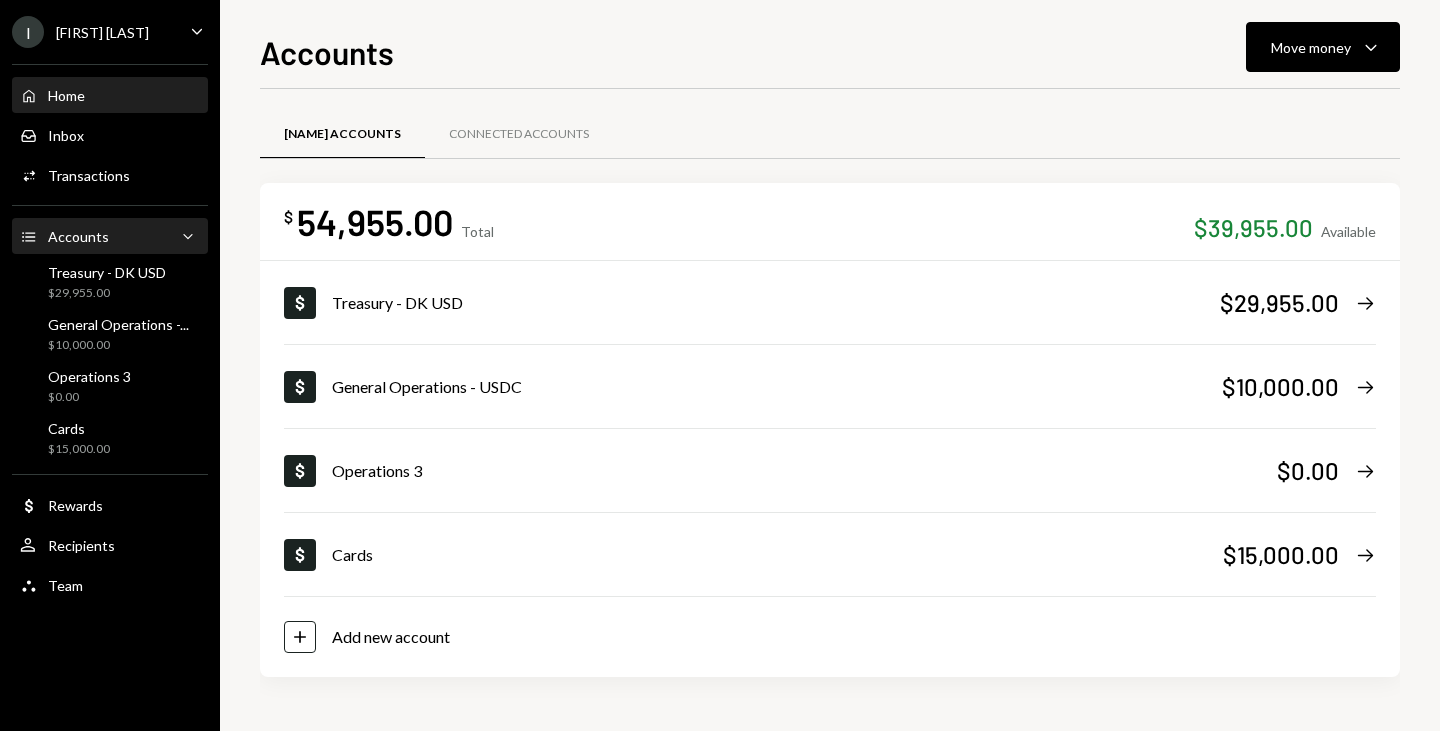 click on "Home" at bounding box center [66, 95] 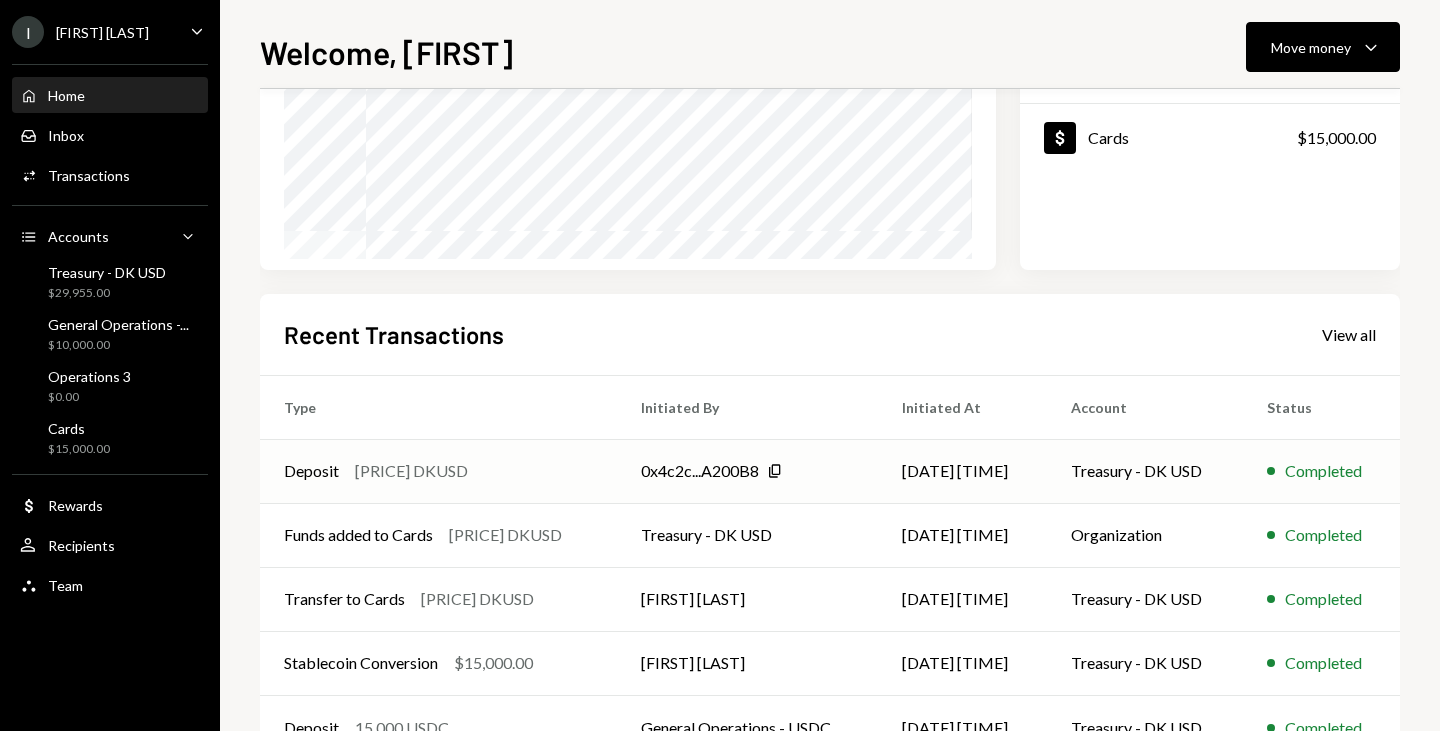 scroll, scrollTop: 379, scrollLeft: 0, axis: vertical 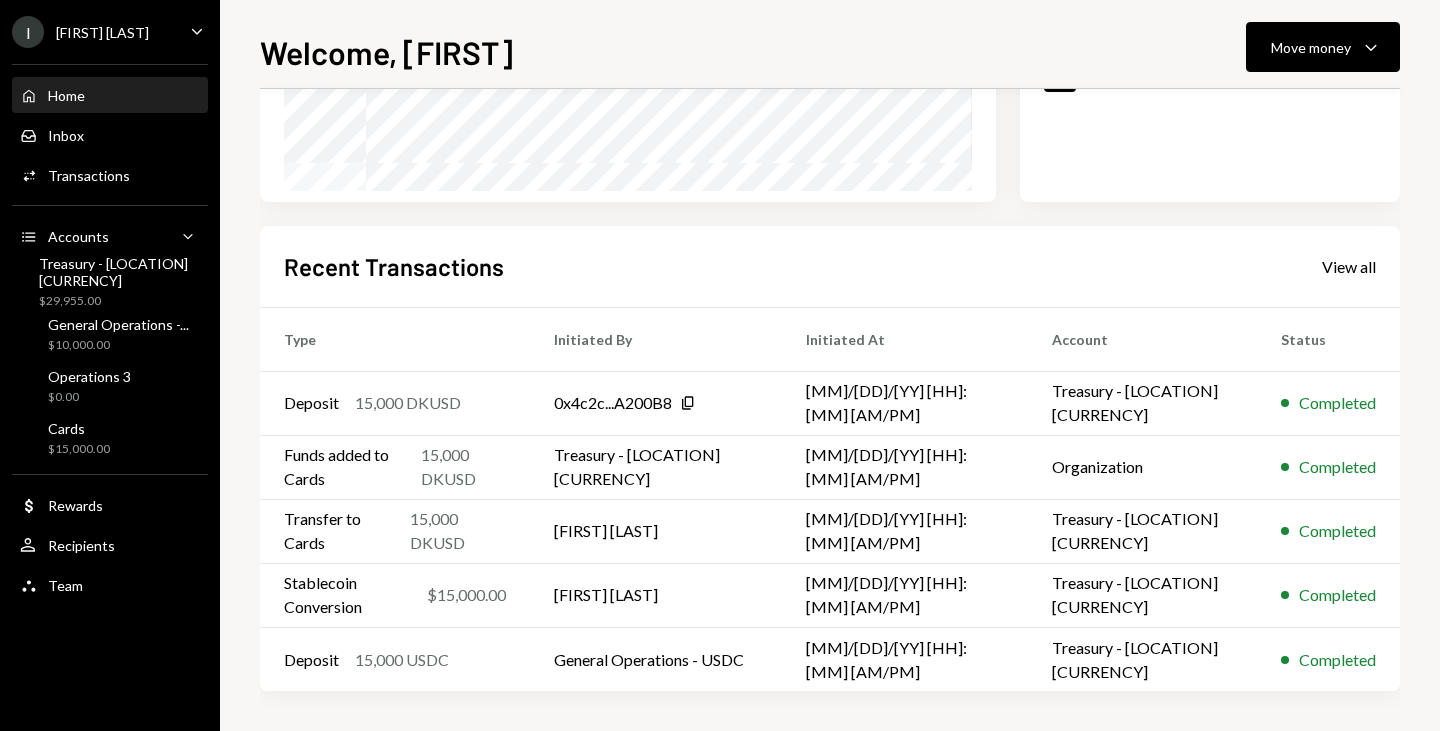 click on "Home Home" at bounding box center (110, 96) 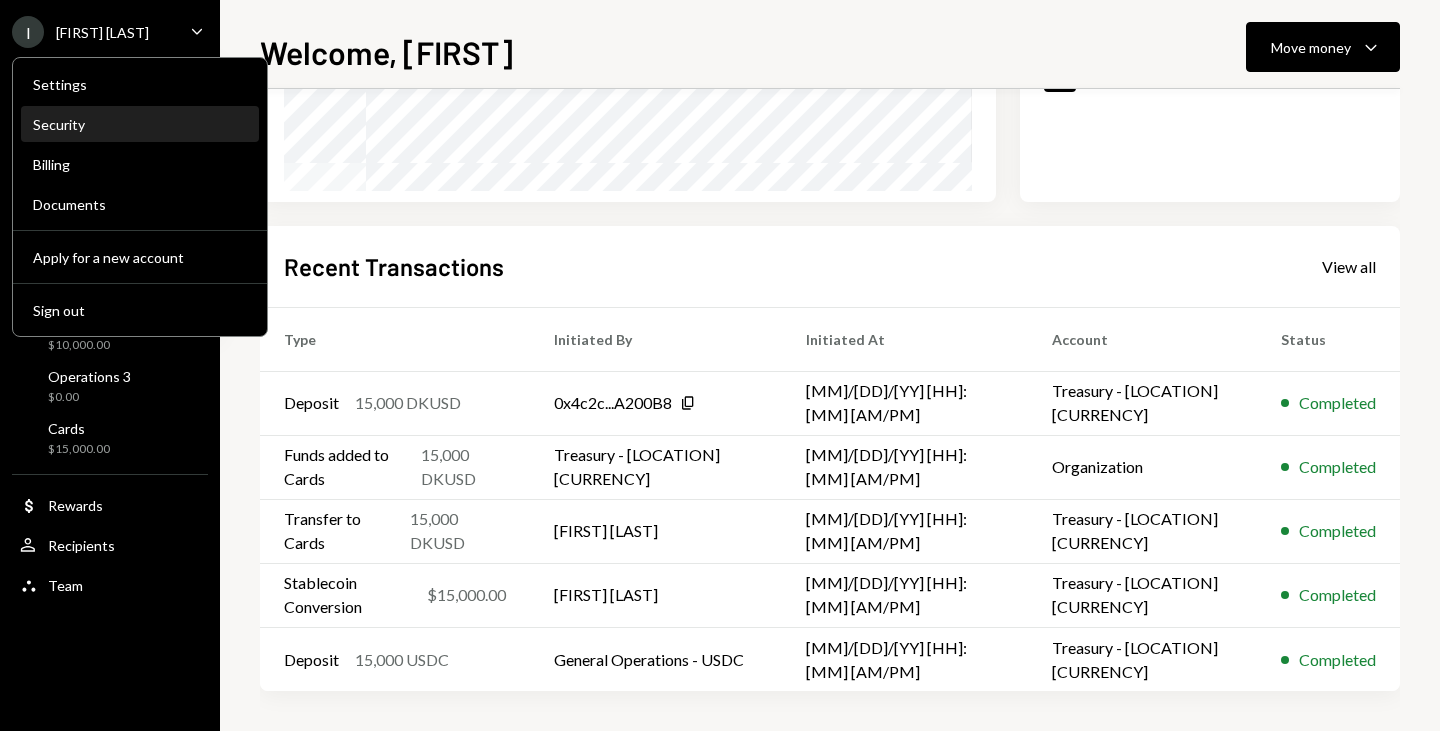 click on "Security" at bounding box center (140, 125) 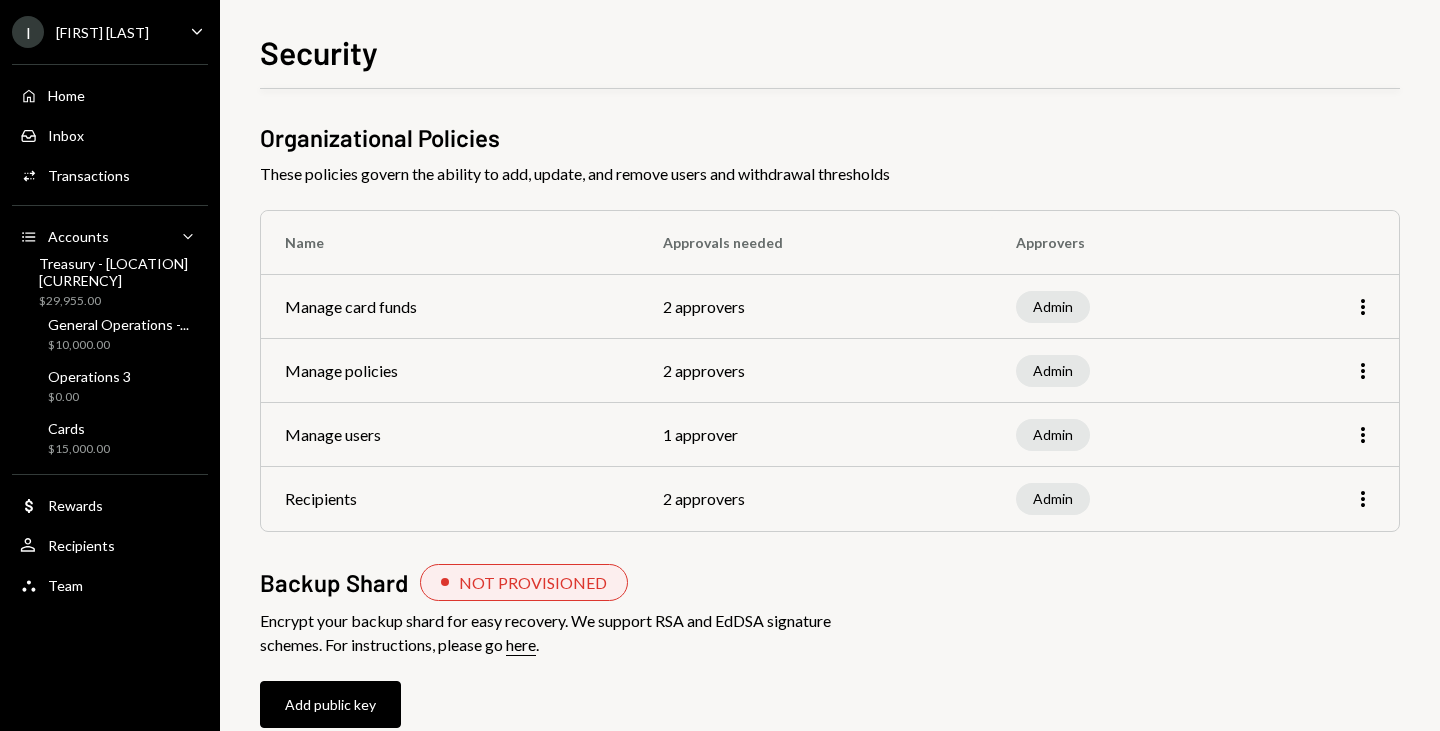 scroll, scrollTop: 37, scrollLeft: 0, axis: vertical 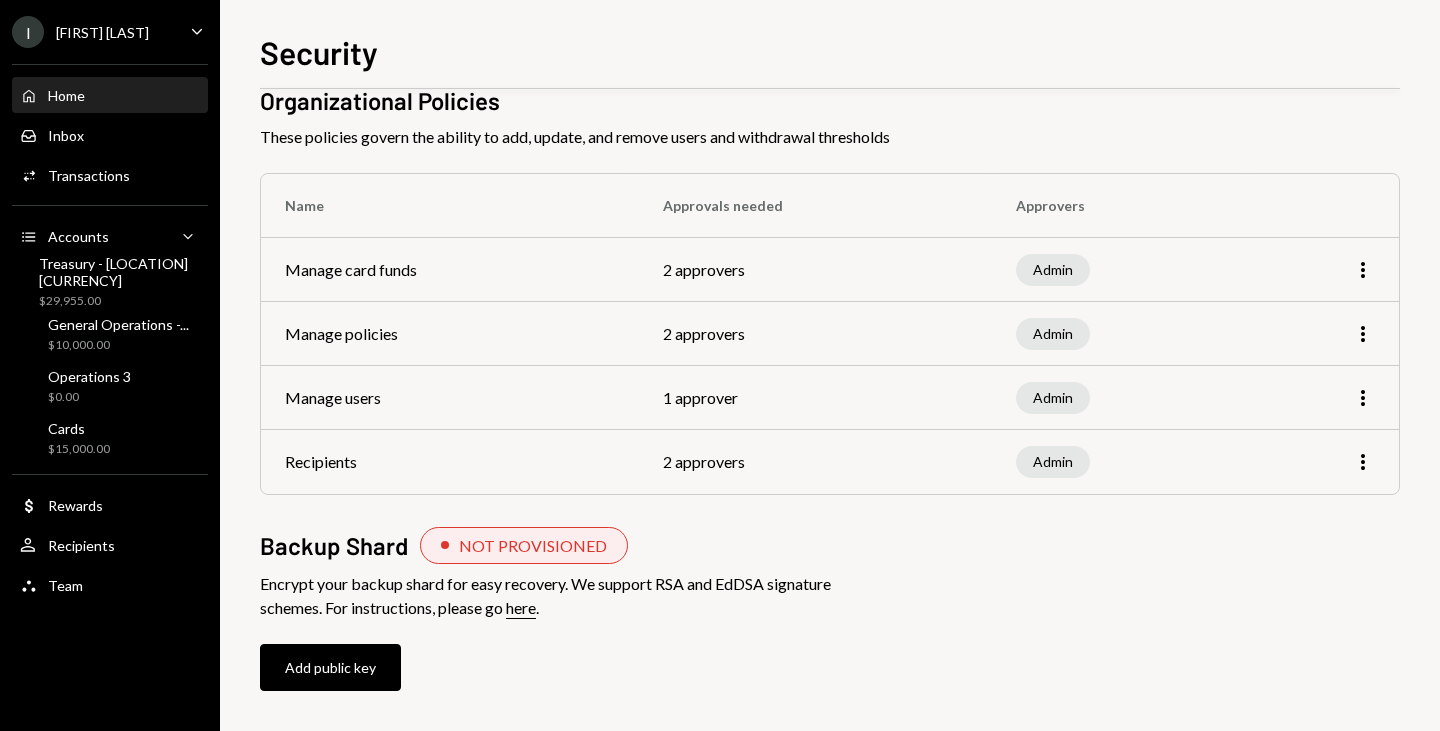 click on "Home Home" at bounding box center (110, 96) 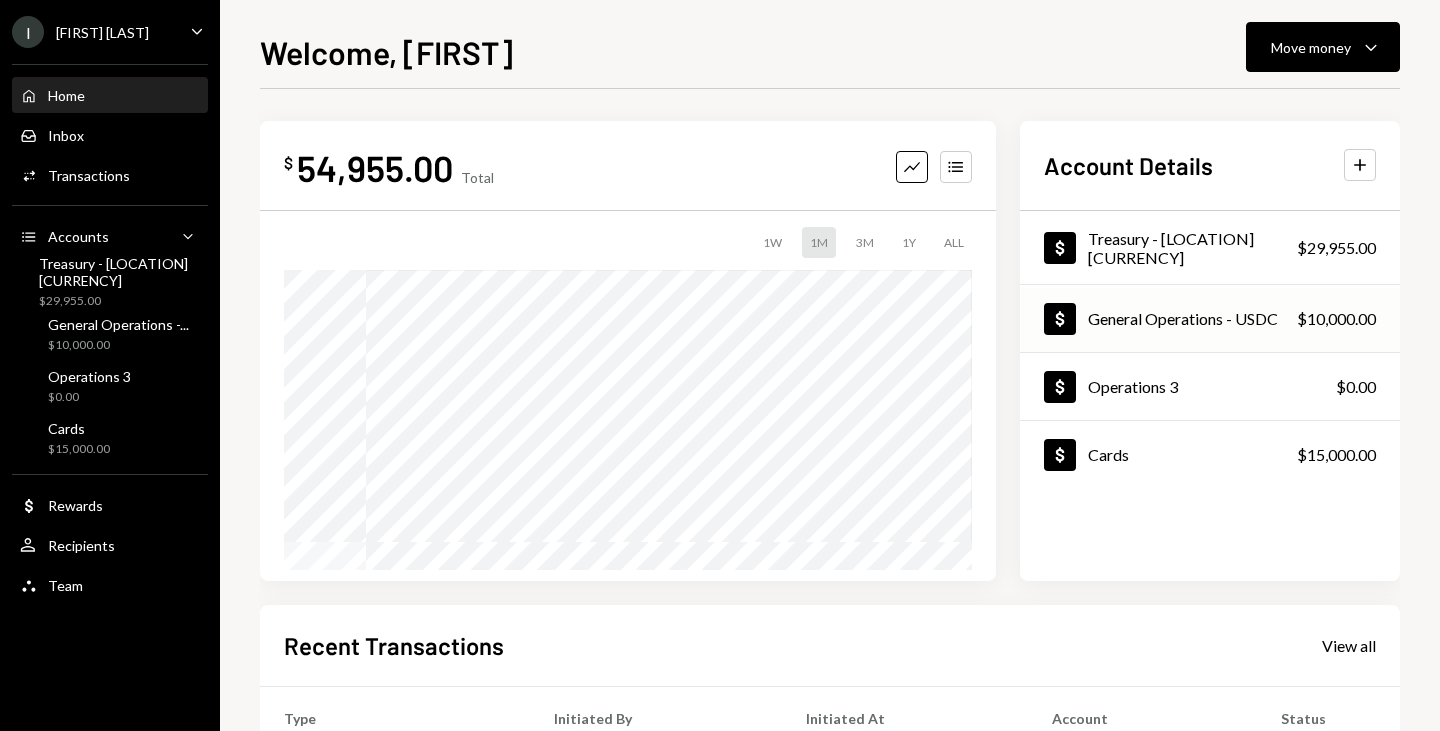 click on "General Operations - USDC" at bounding box center [1183, 318] 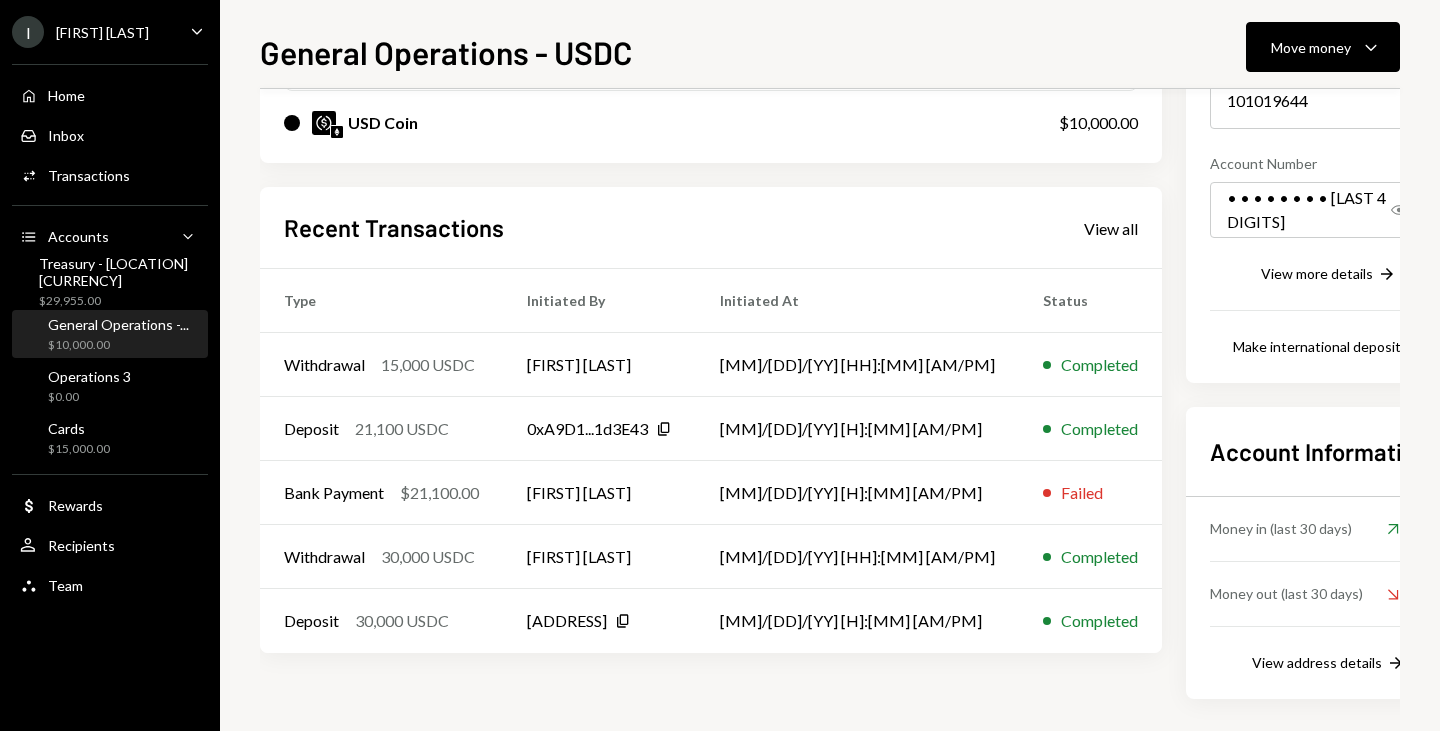scroll, scrollTop: 261, scrollLeft: 0, axis: vertical 